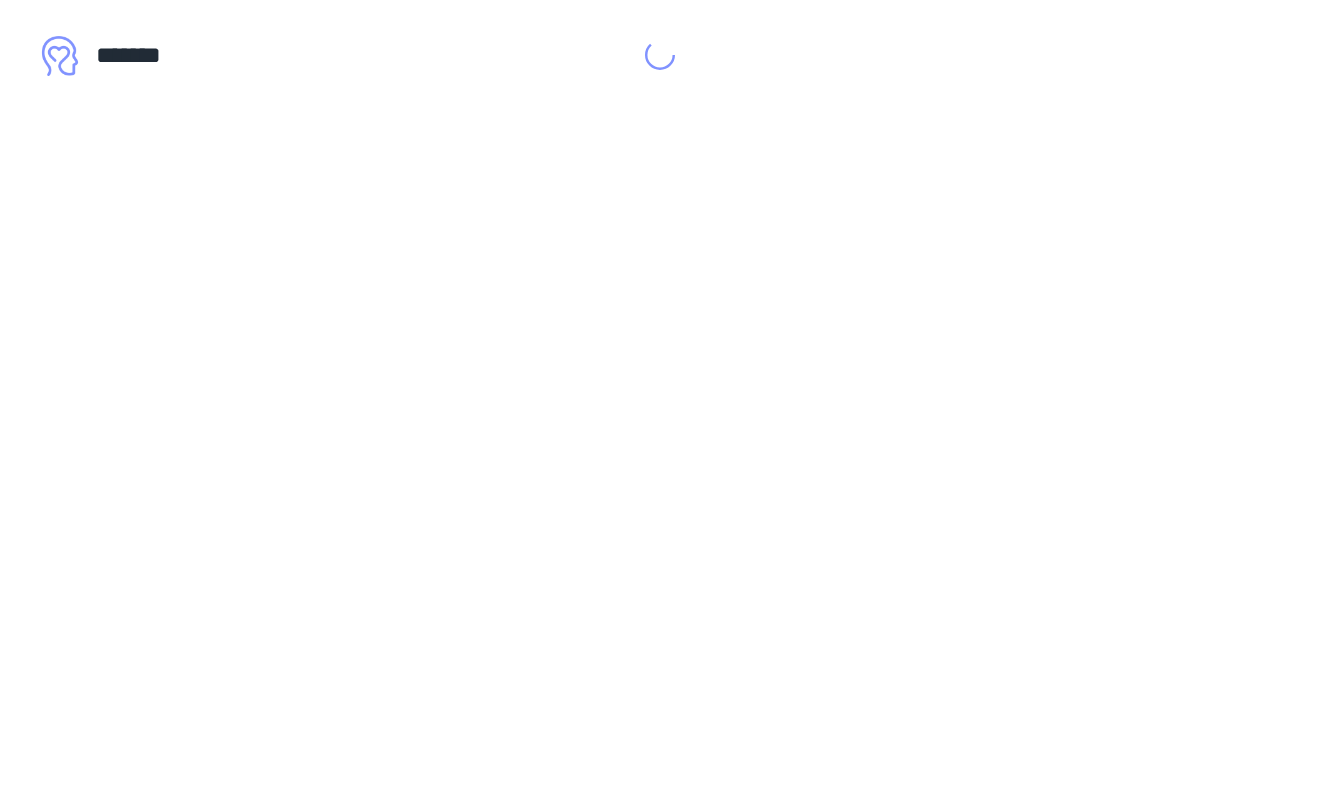 scroll, scrollTop: 0, scrollLeft: 0, axis: both 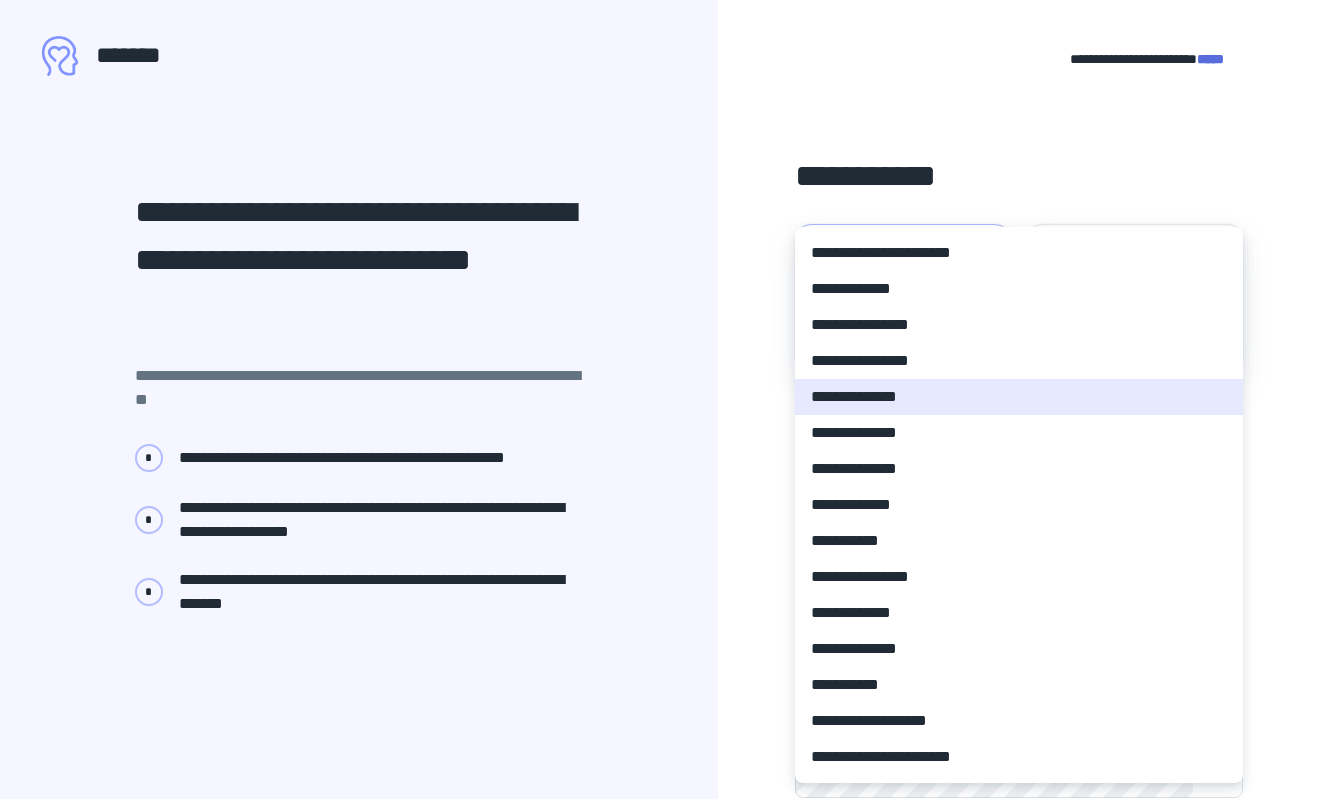 click on "**********" at bounding box center (660, 399) 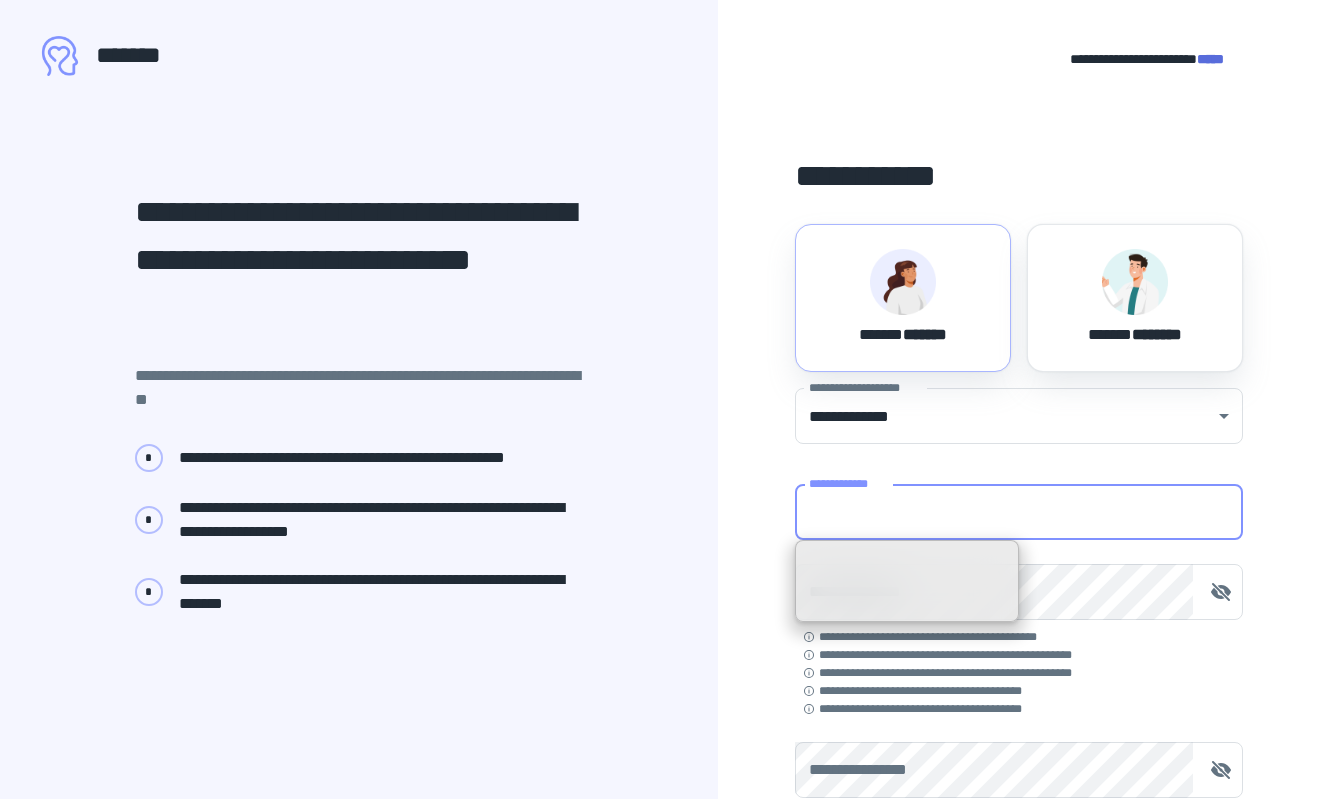 click on "**********" at bounding box center [1019, 512] 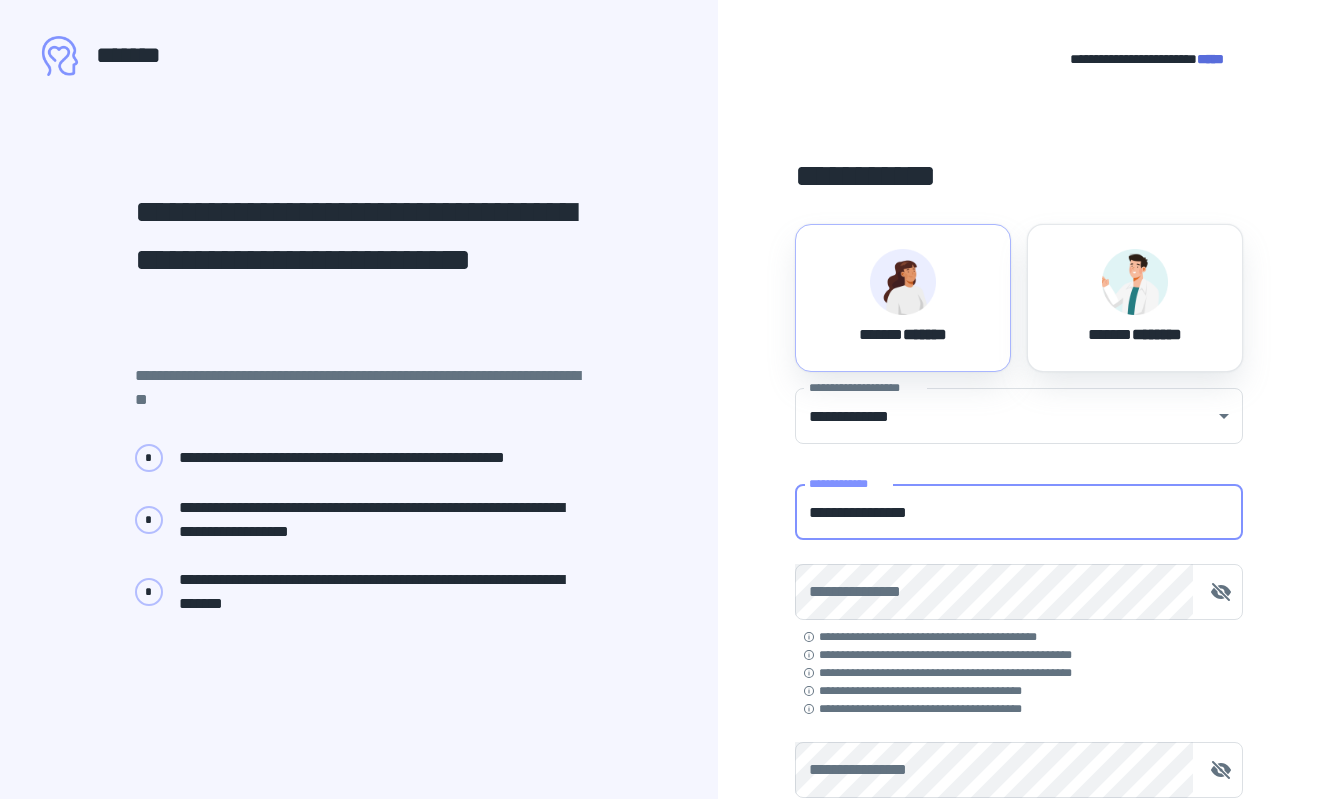 type on "**********" 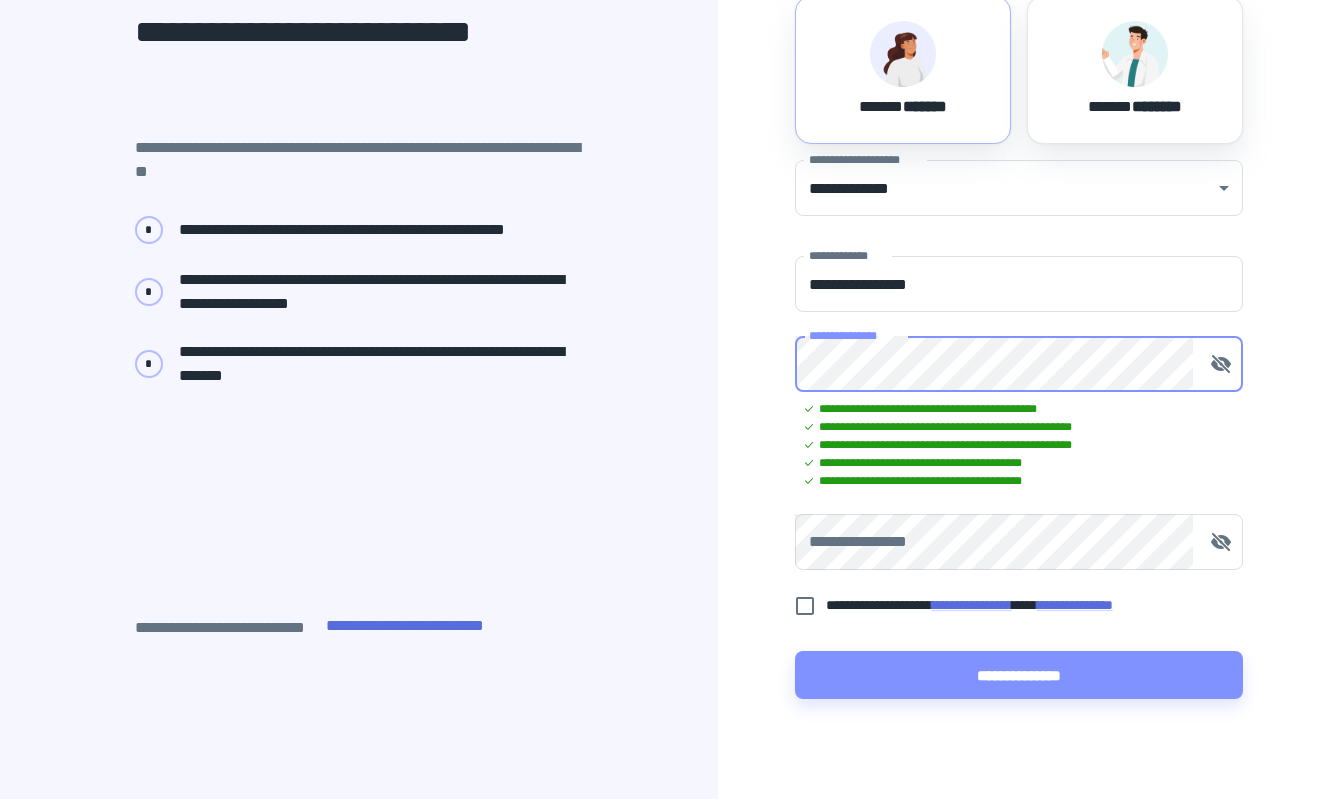 scroll, scrollTop: 235, scrollLeft: 0, axis: vertical 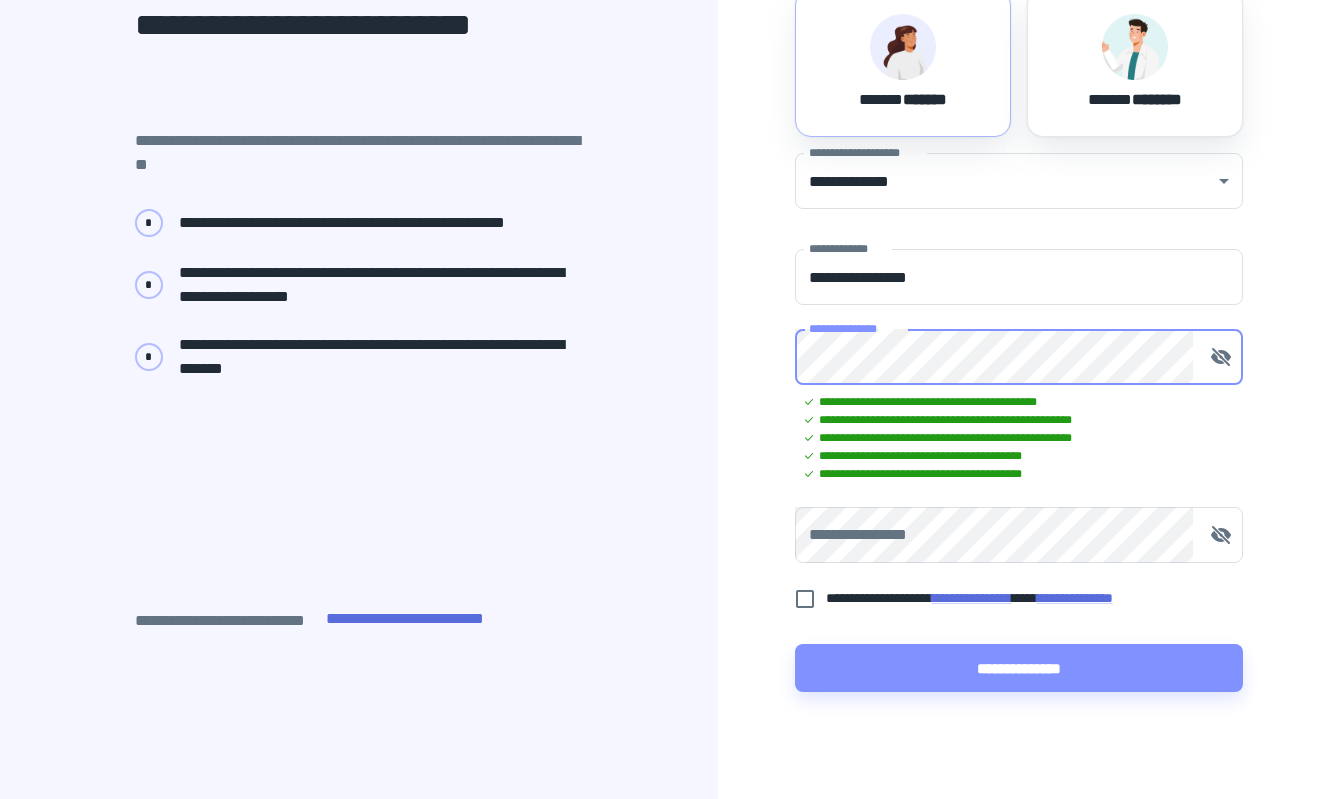 click on "**********" at bounding box center (1019, 535) 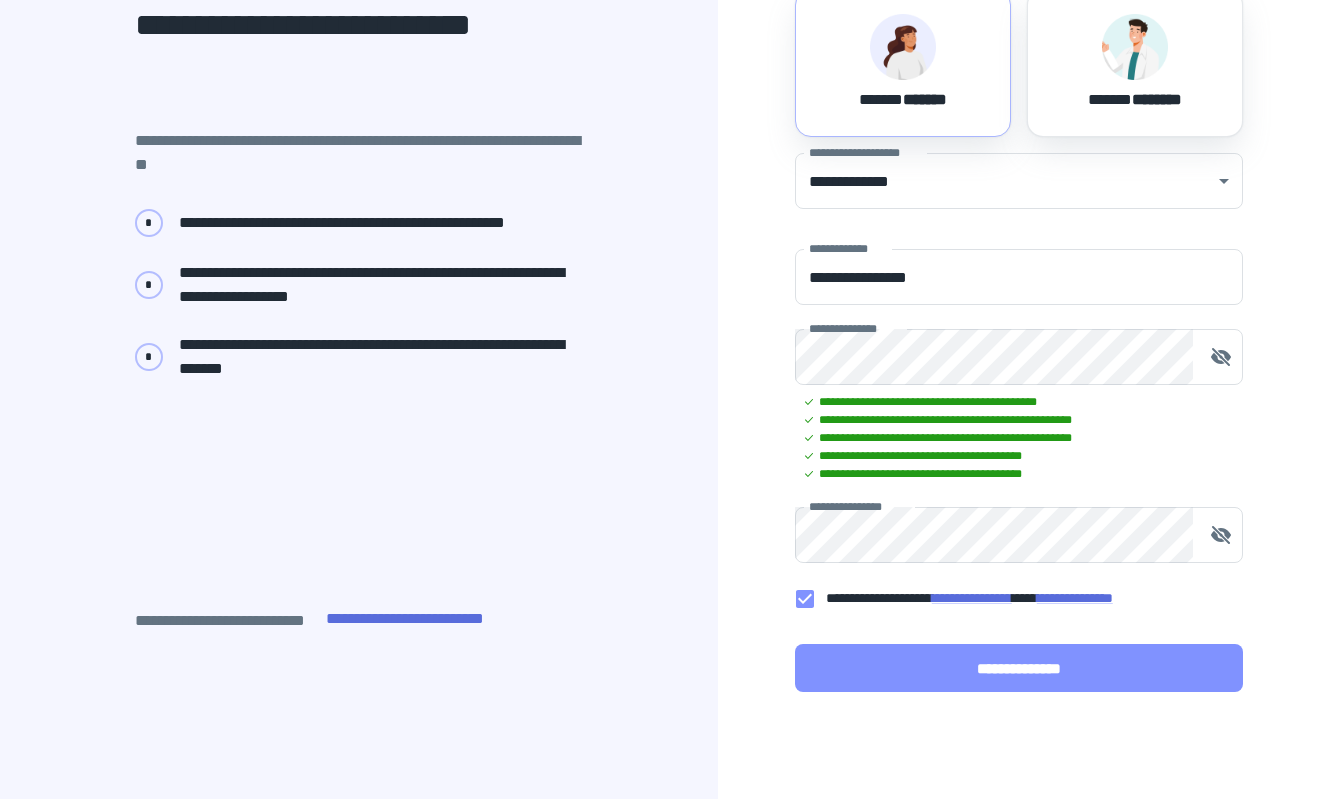 click on "**********" at bounding box center [1019, 668] 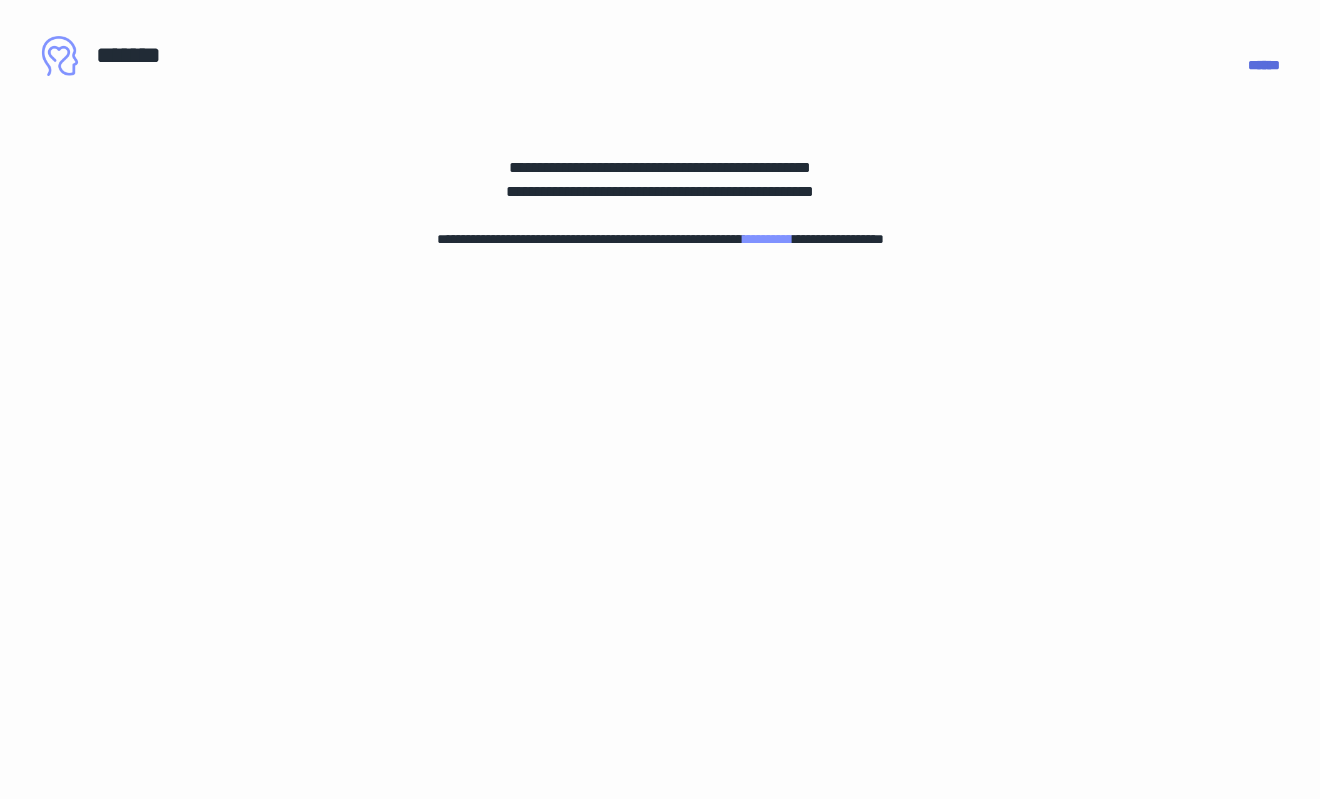 scroll, scrollTop: 0, scrollLeft: 0, axis: both 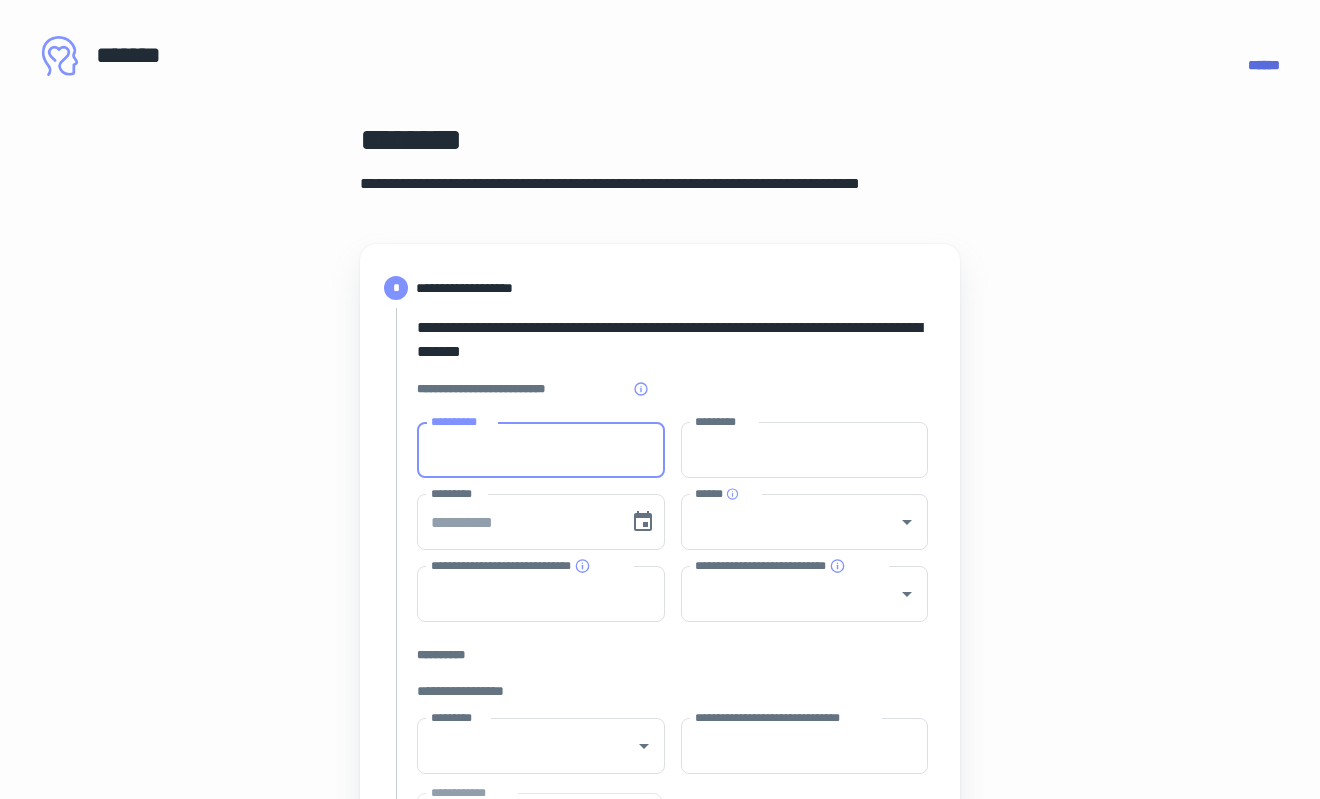 click on "**********" at bounding box center (541, 450) 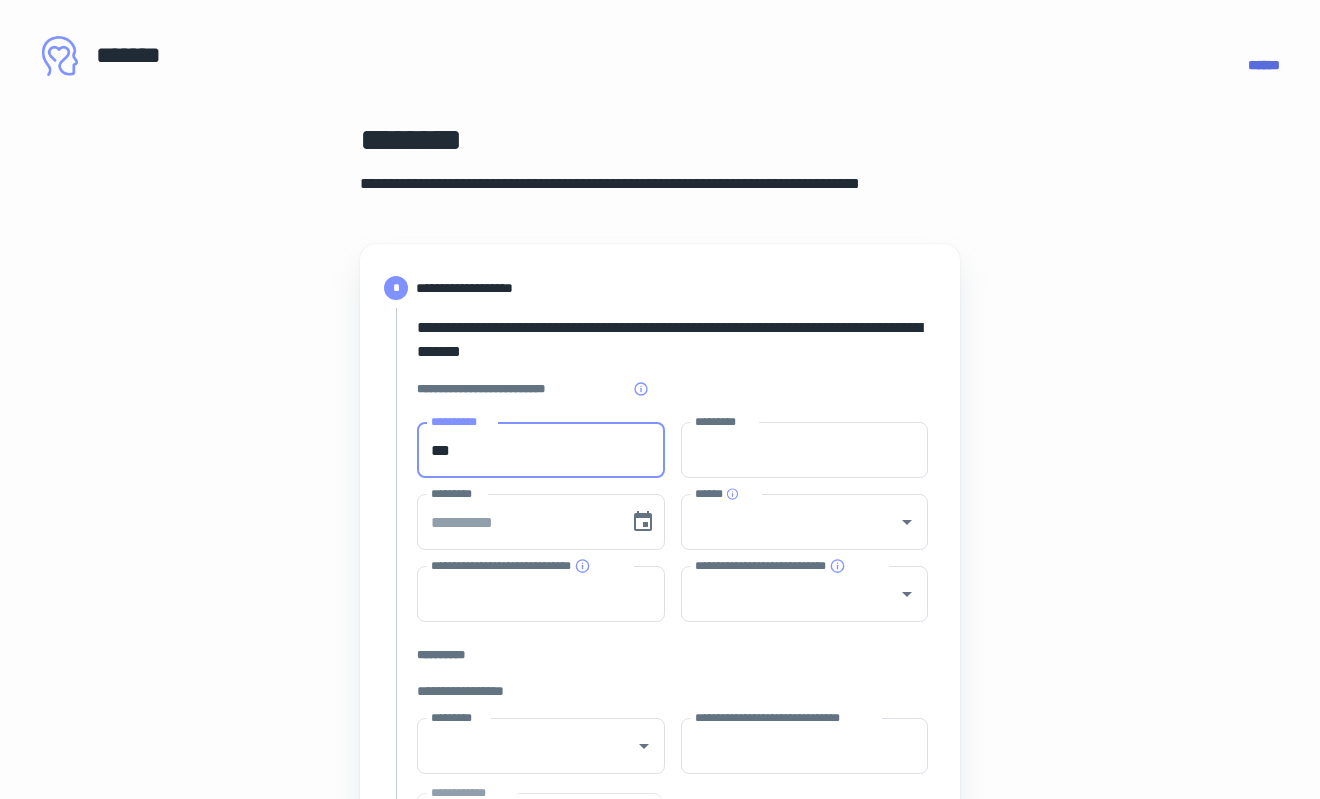 type on "***" 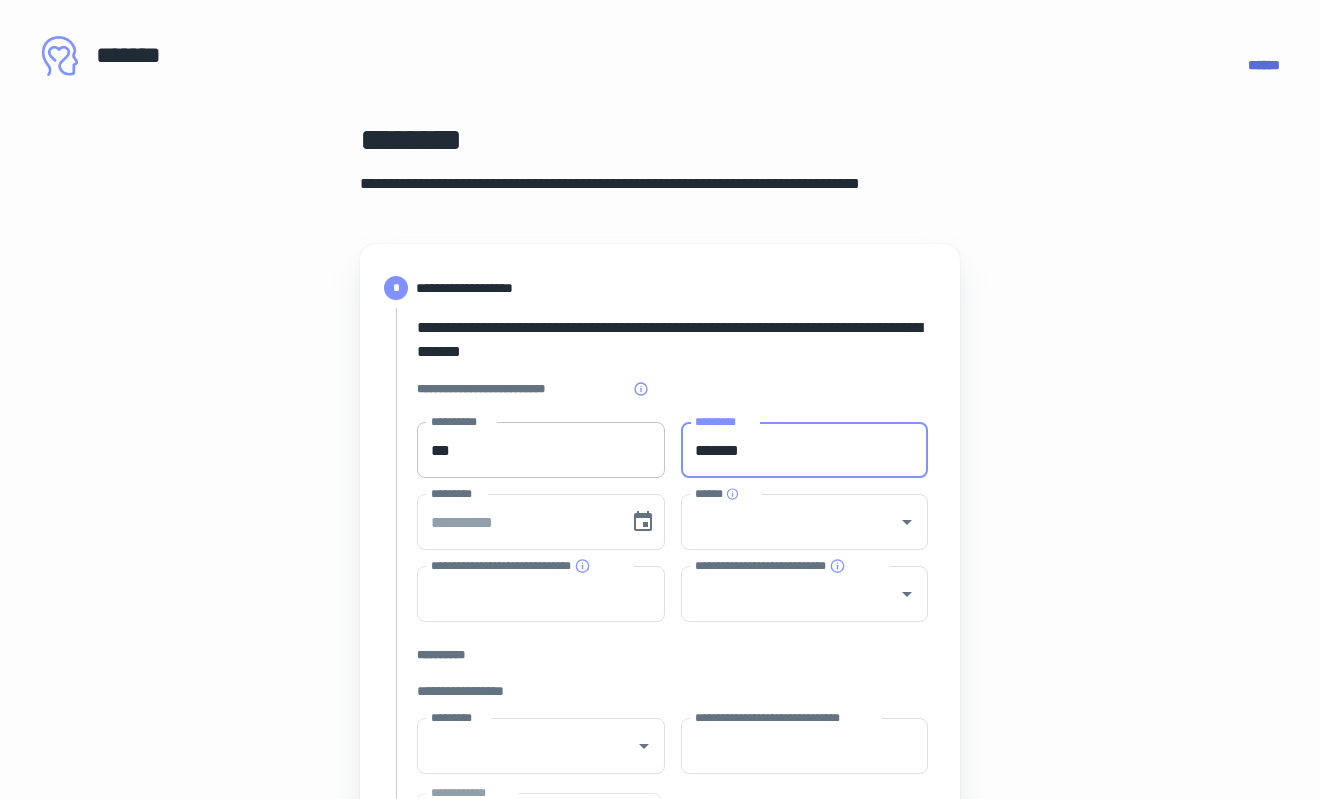 type on "*******" 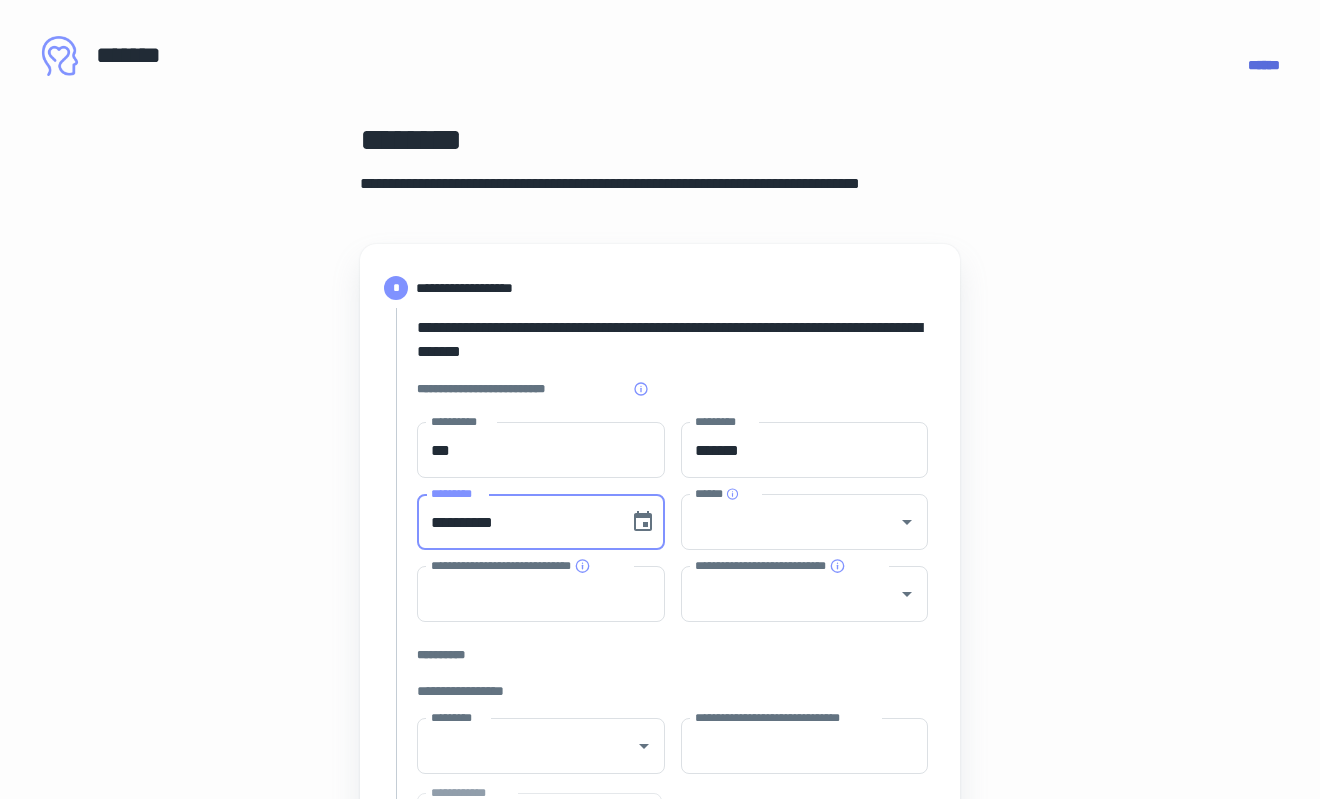 click on "**********" at bounding box center [516, 522] 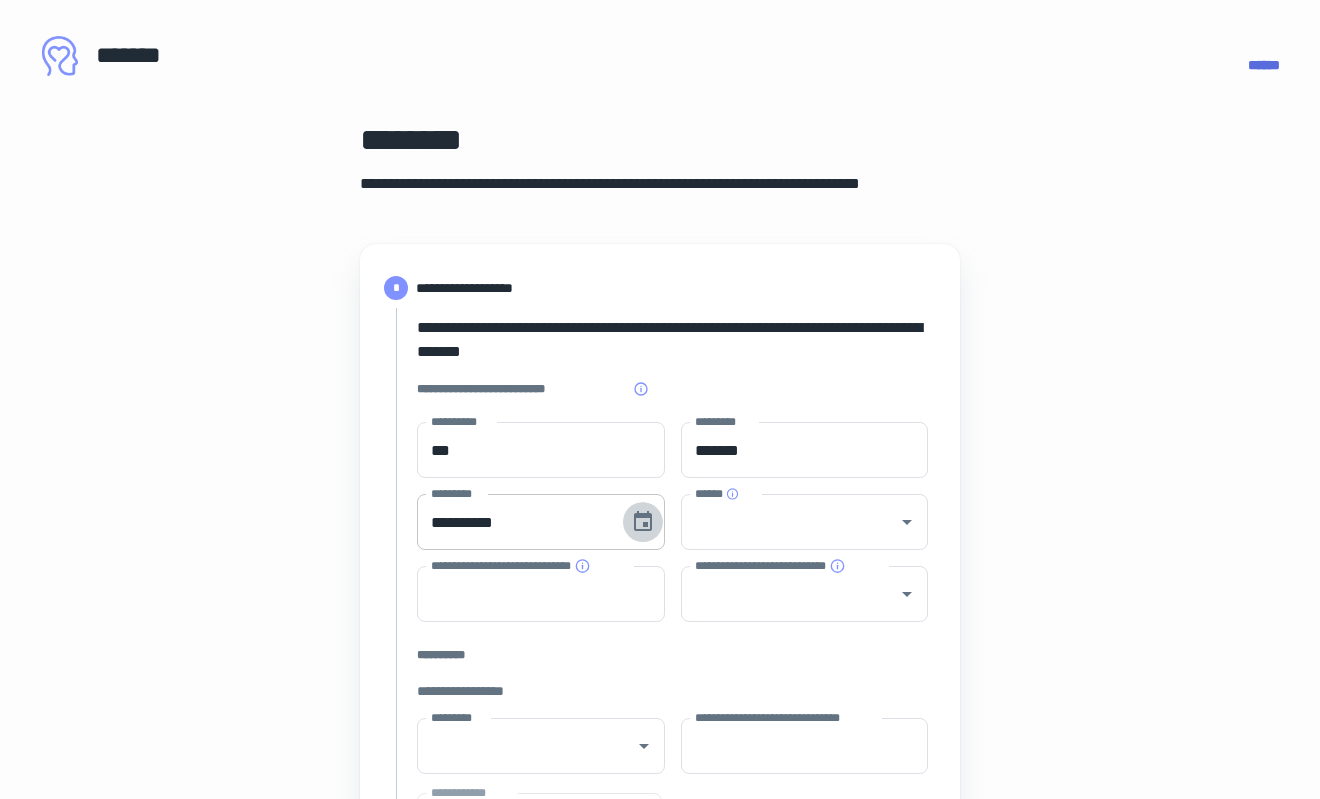 type 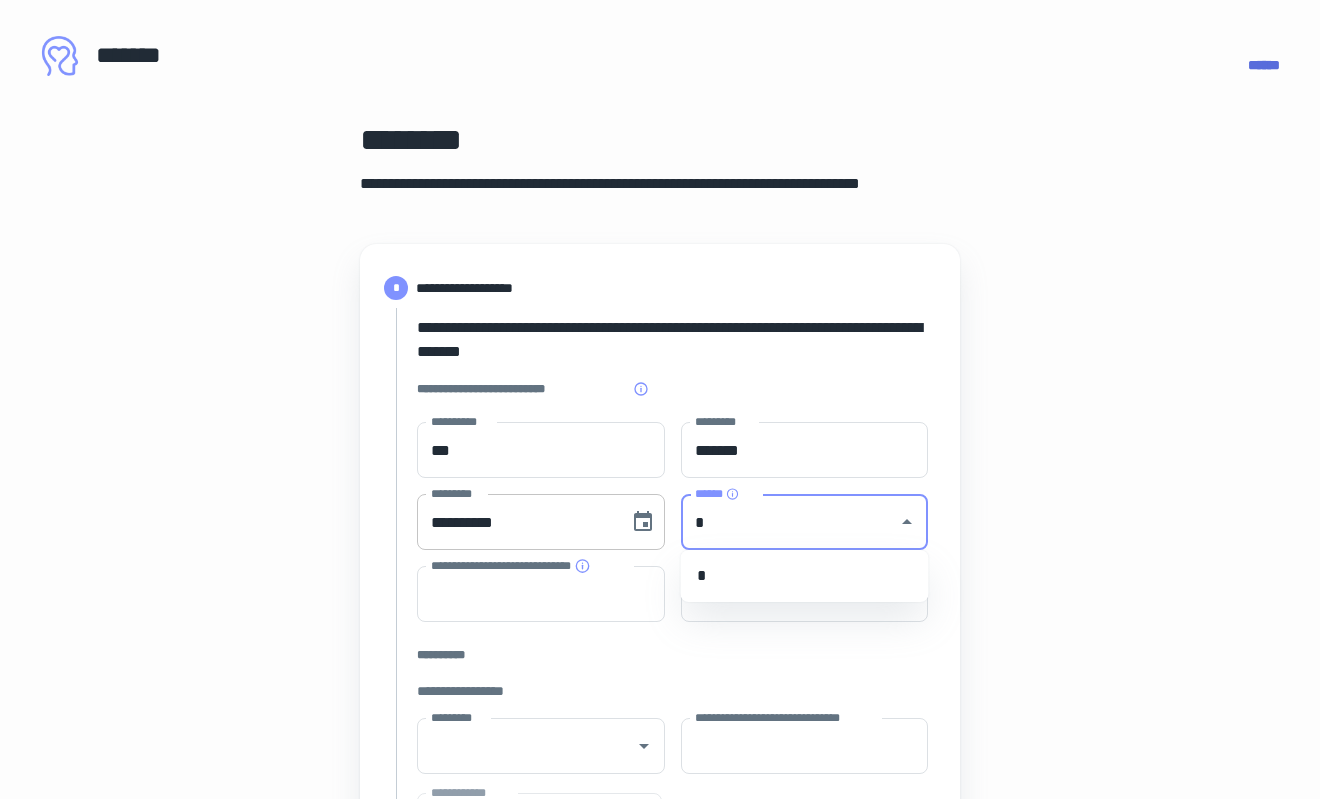 type on "*" 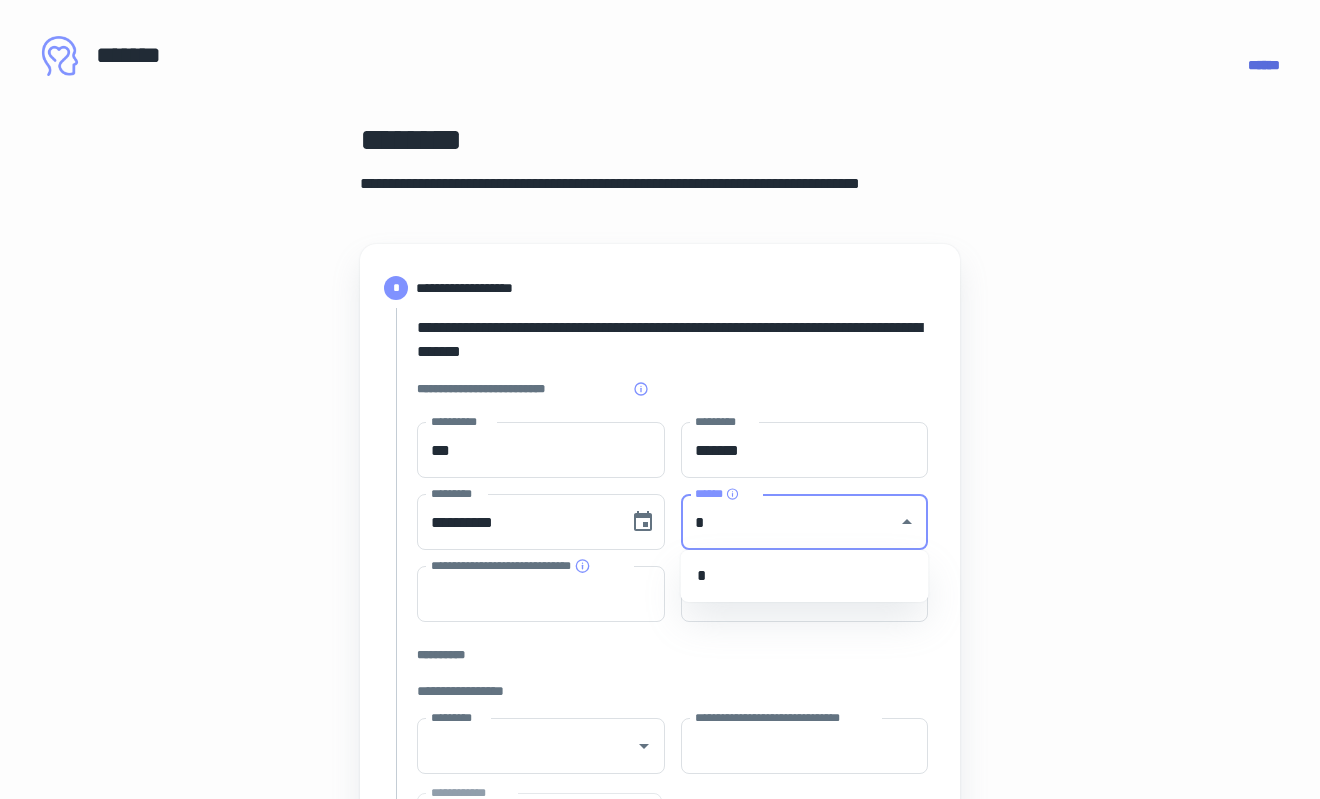 click on "*" at bounding box center (805, 576) 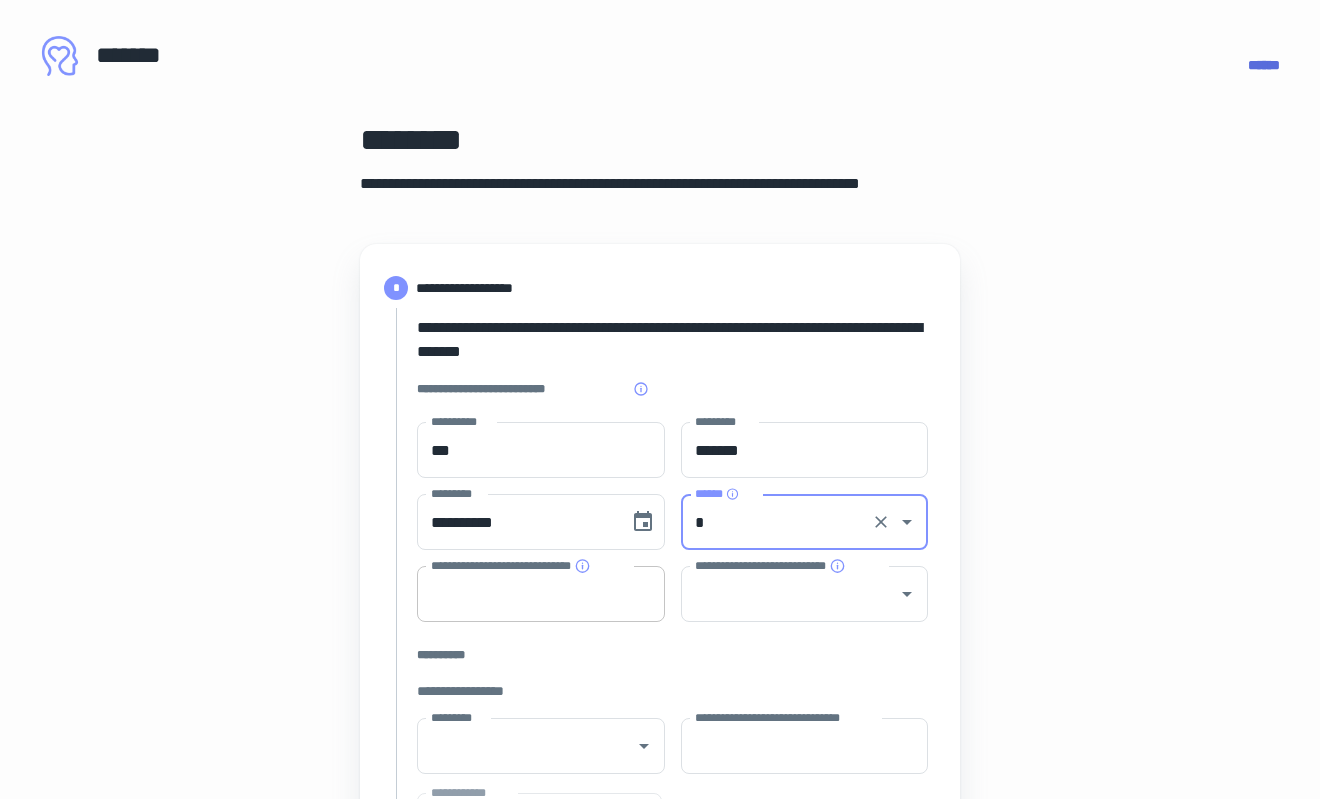type on "*" 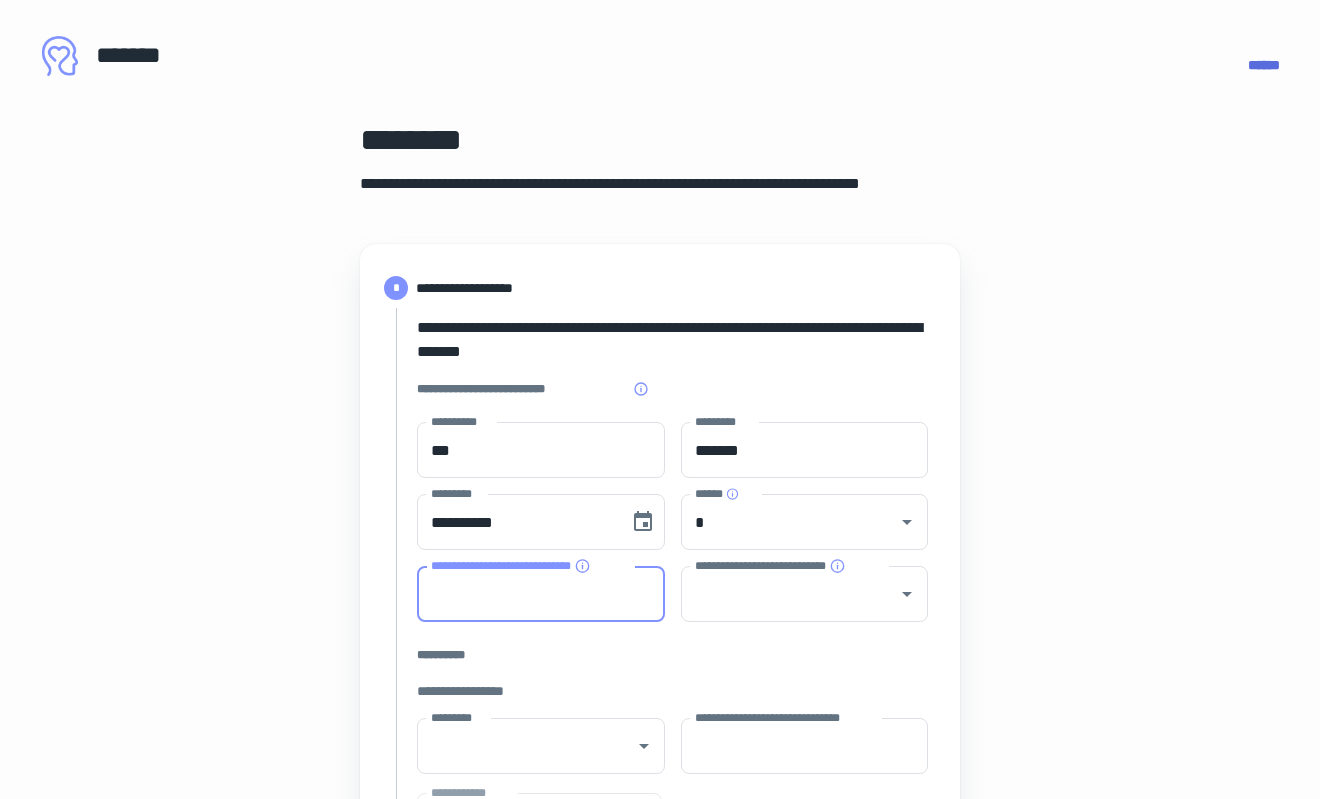 click on "**********" at bounding box center [541, 594] 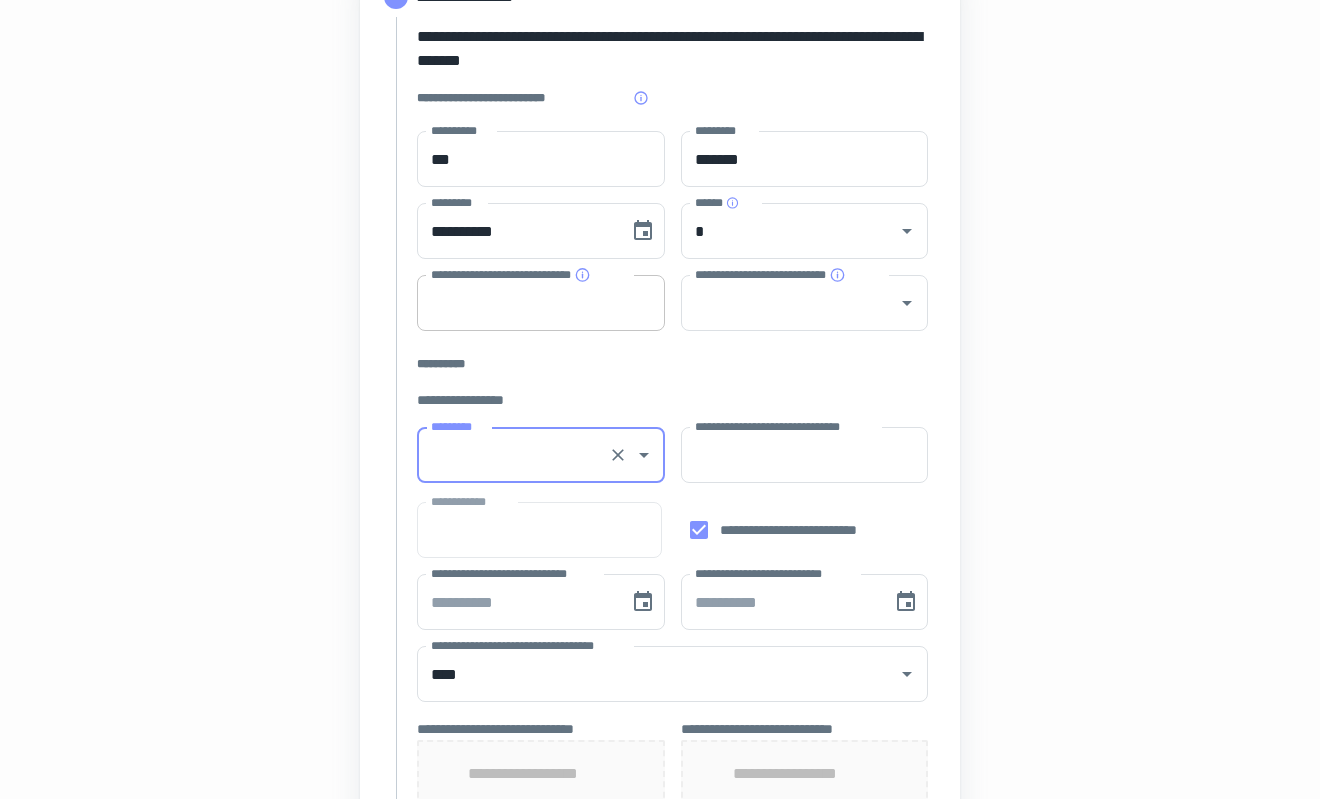 scroll, scrollTop: 298, scrollLeft: 0, axis: vertical 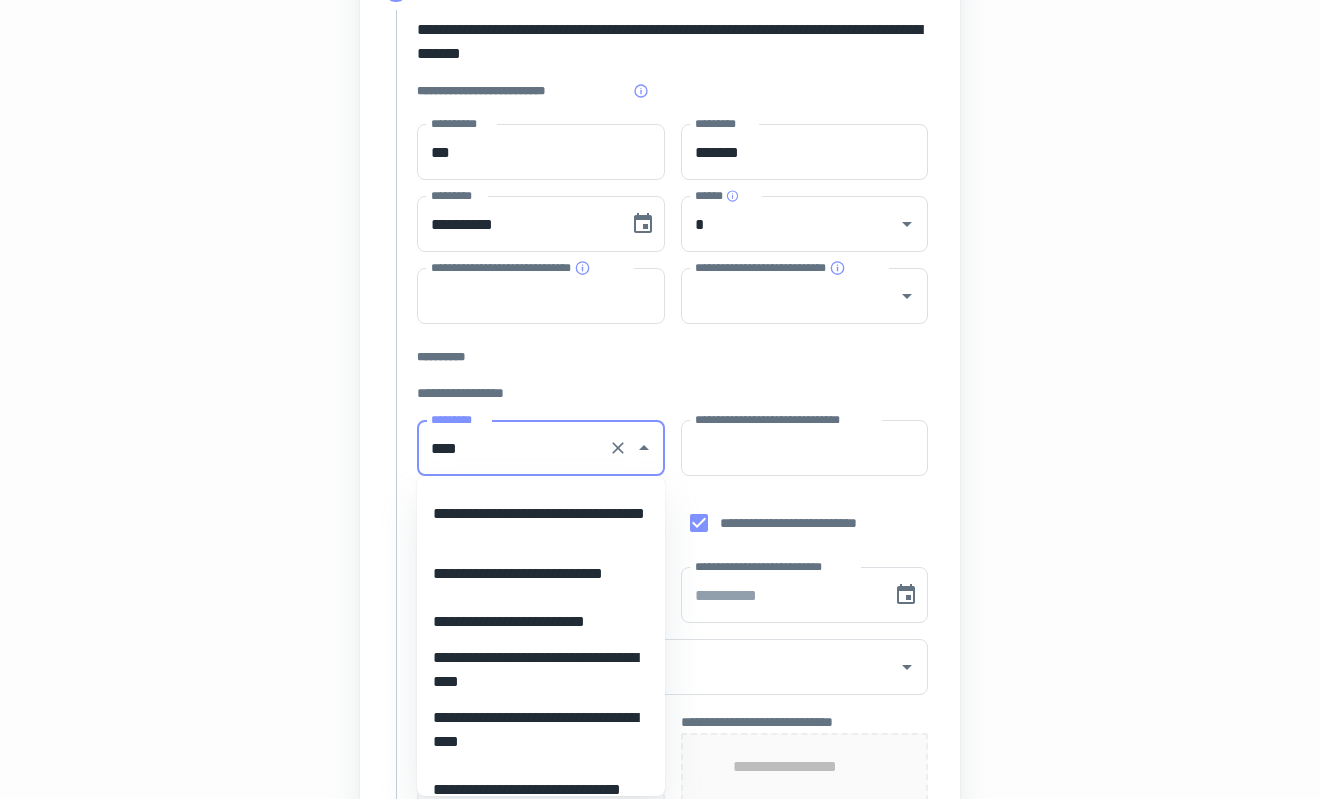 click on "**********" at bounding box center (541, 622) 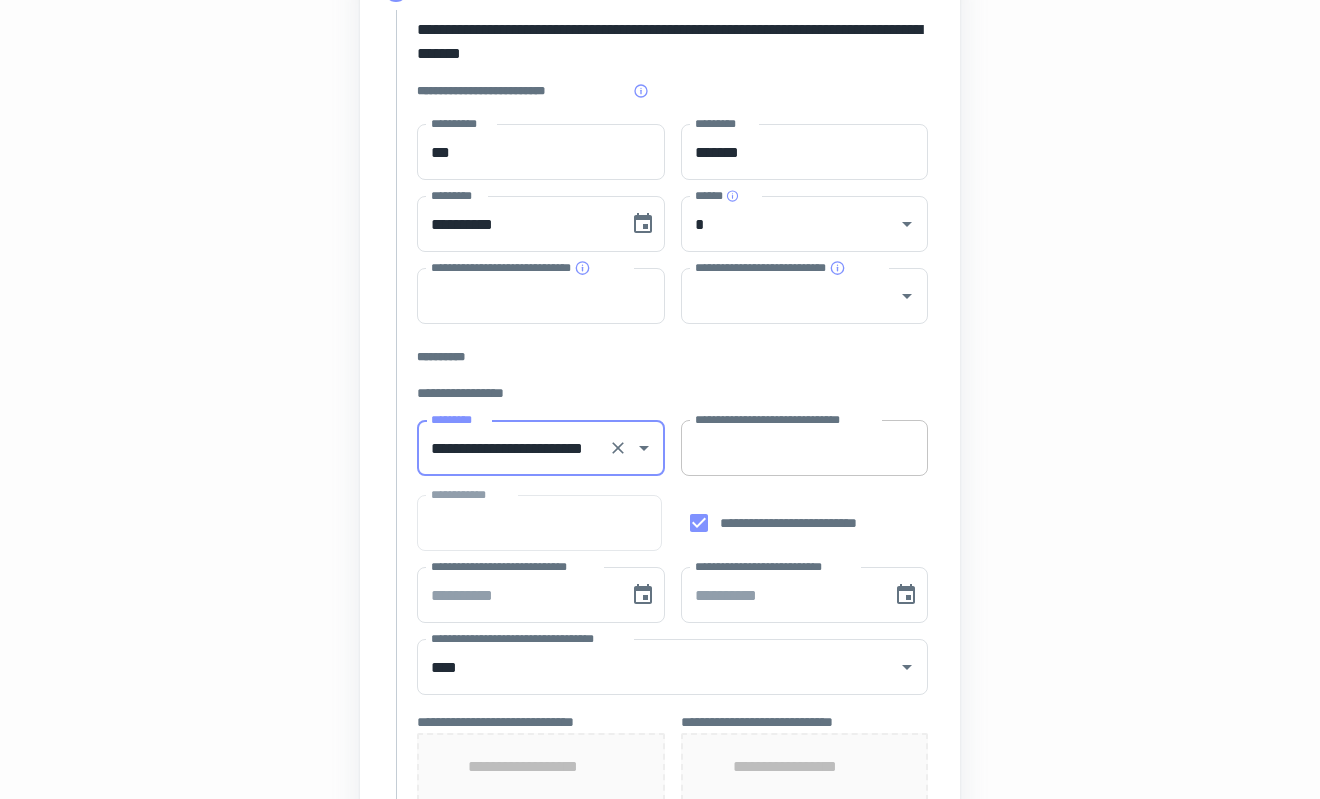 type on "**********" 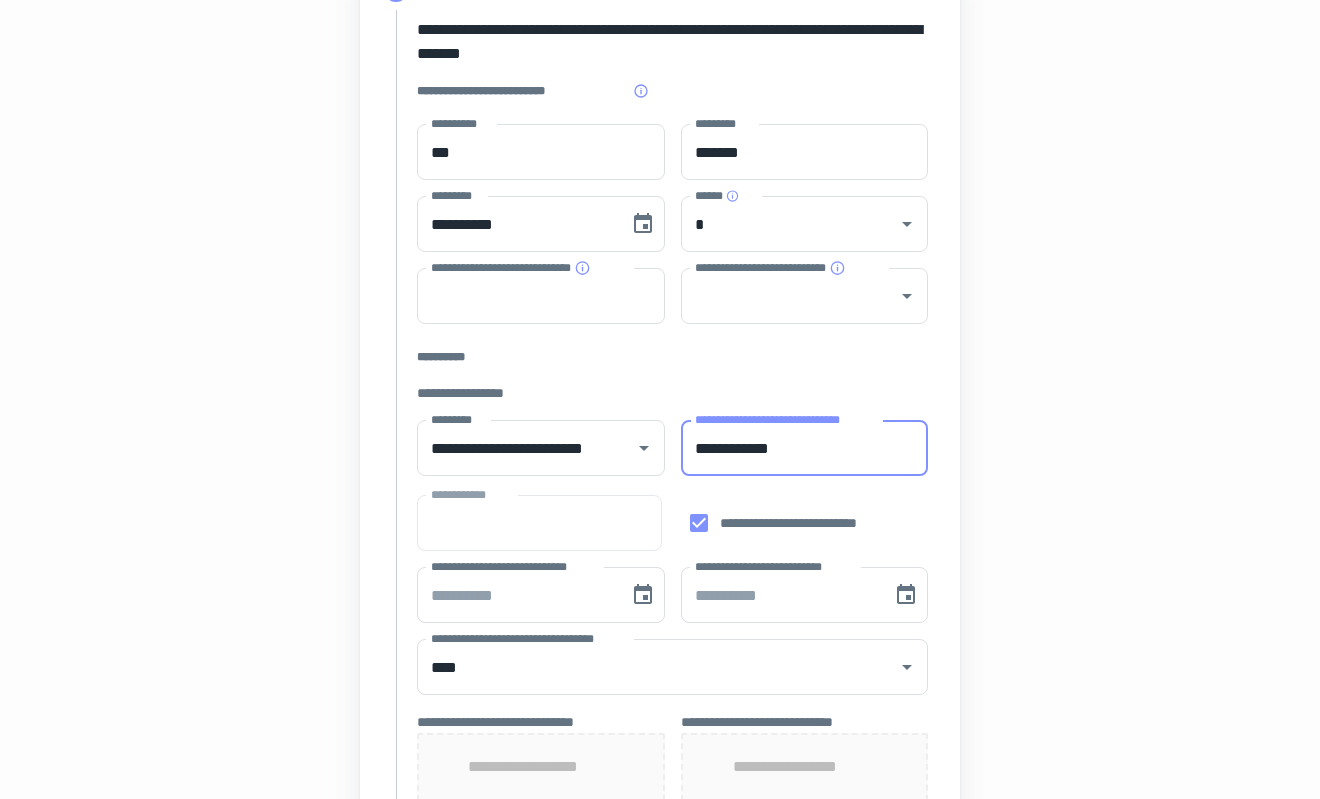 type on "**********" 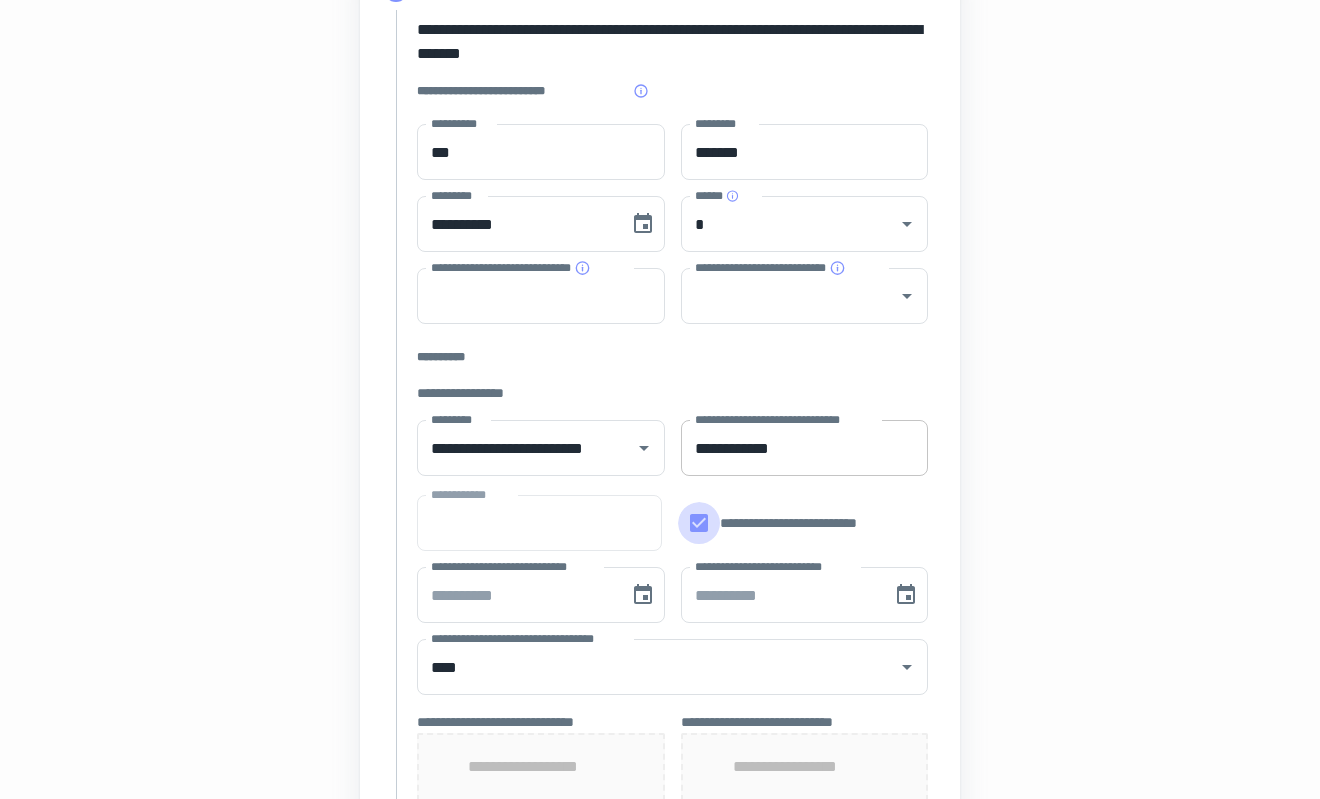 type on "**********" 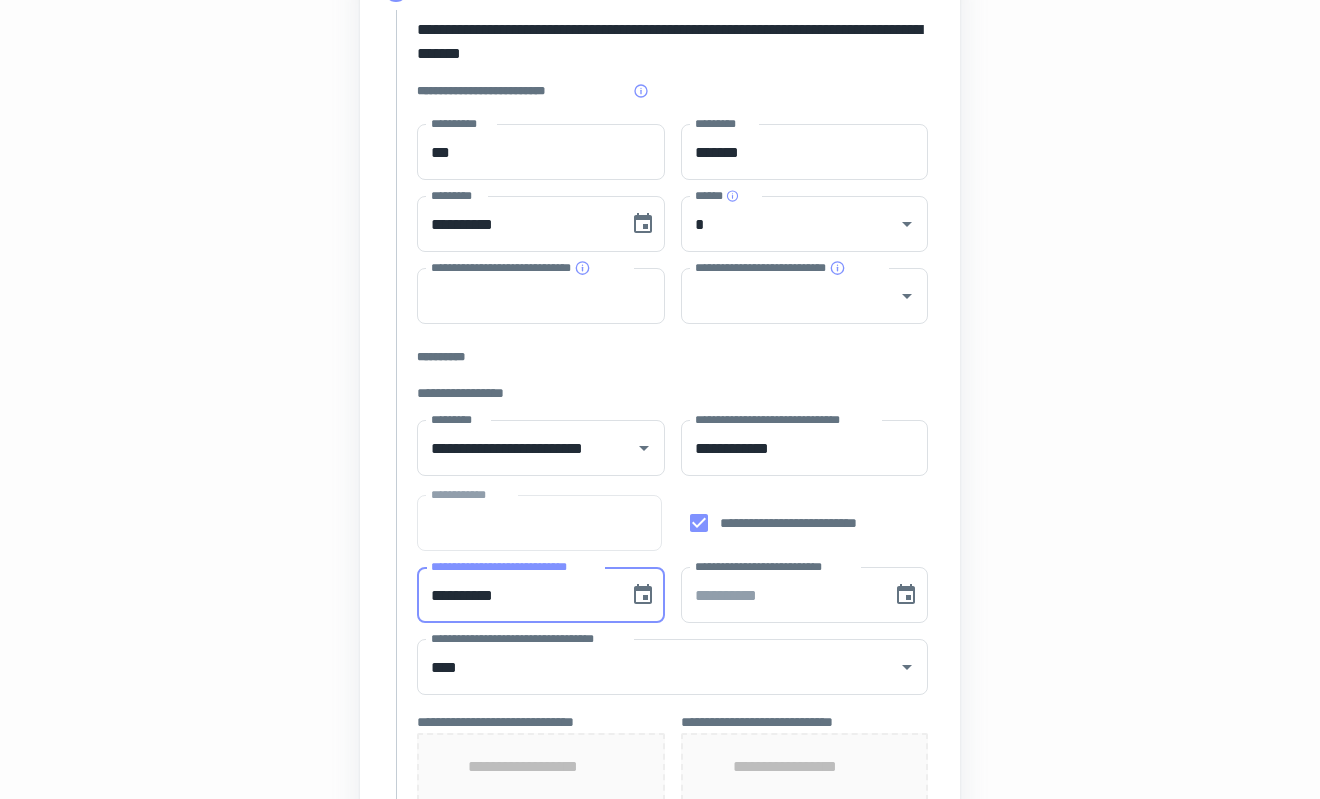 type 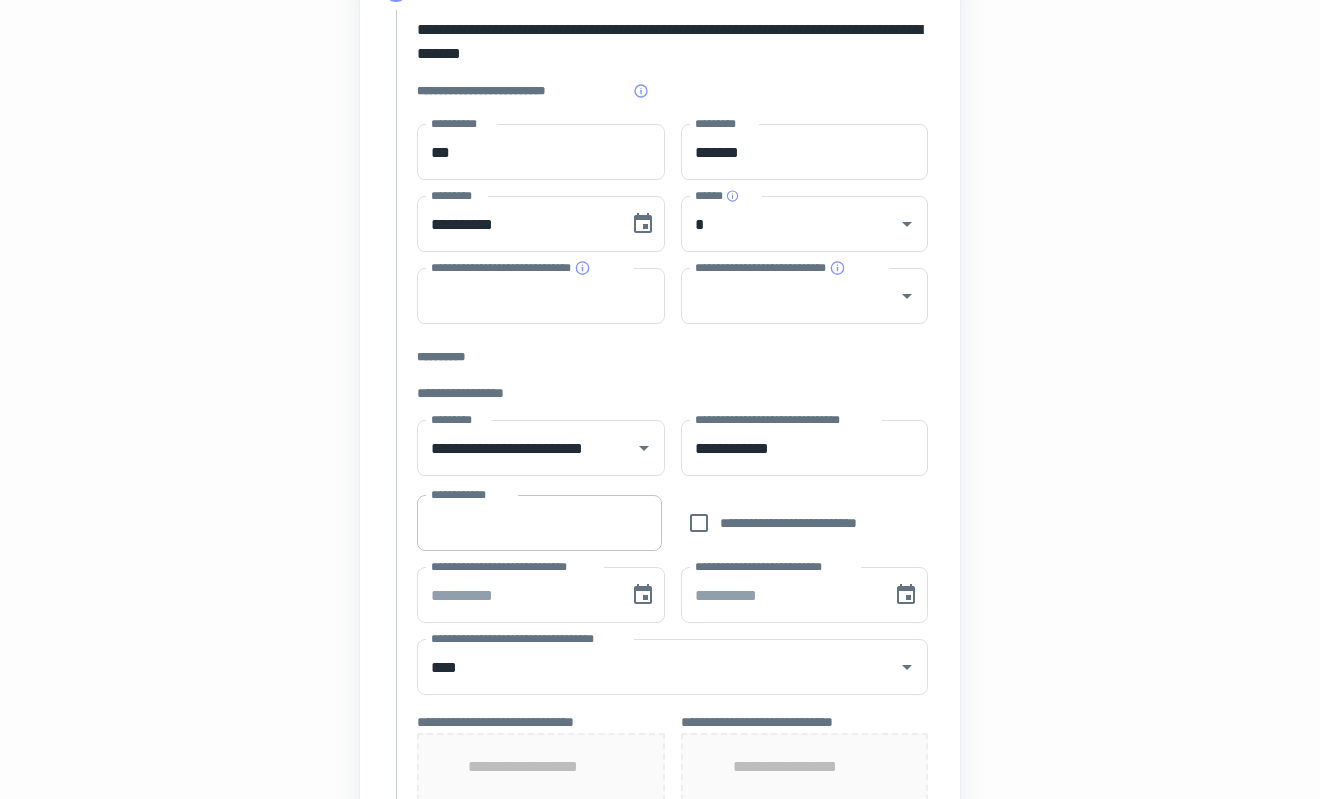 click on "**********" at bounding box center [539, 523] 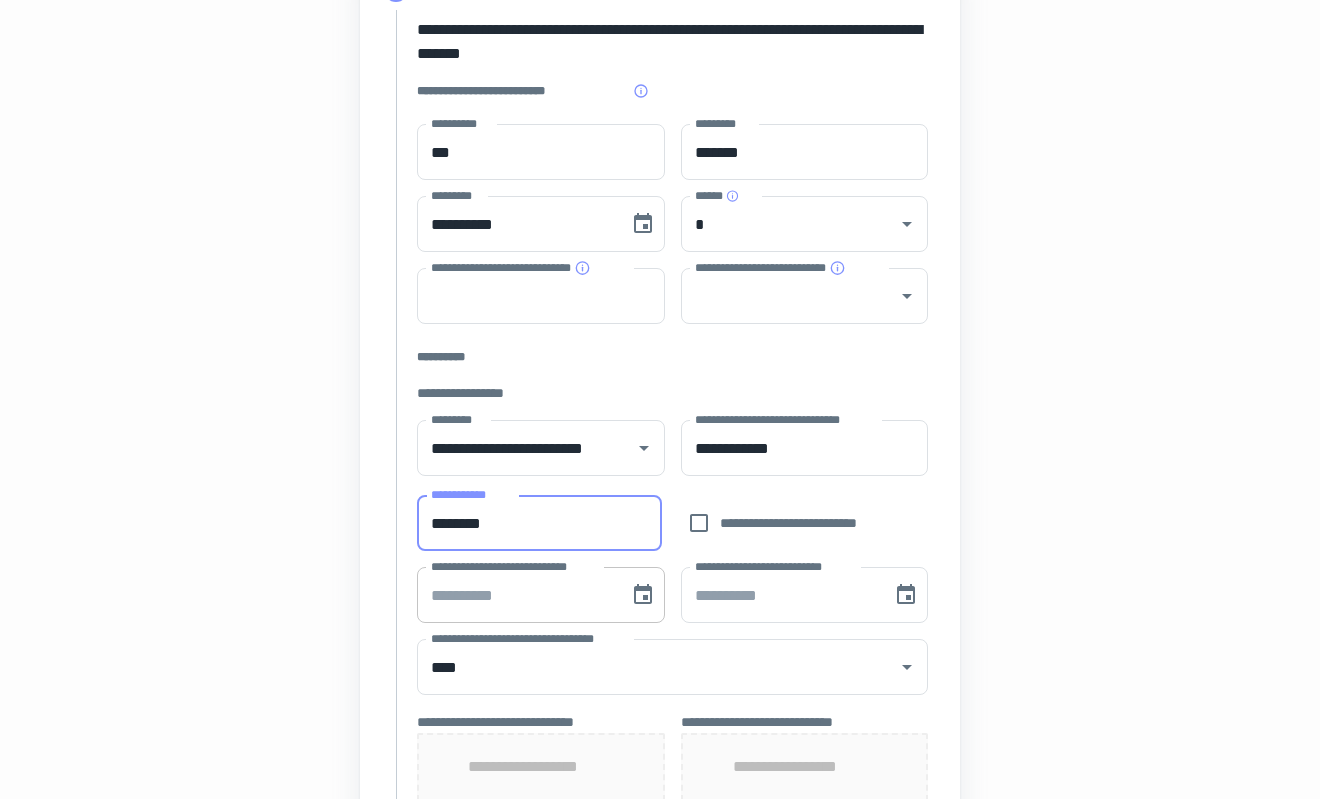 type on "********" 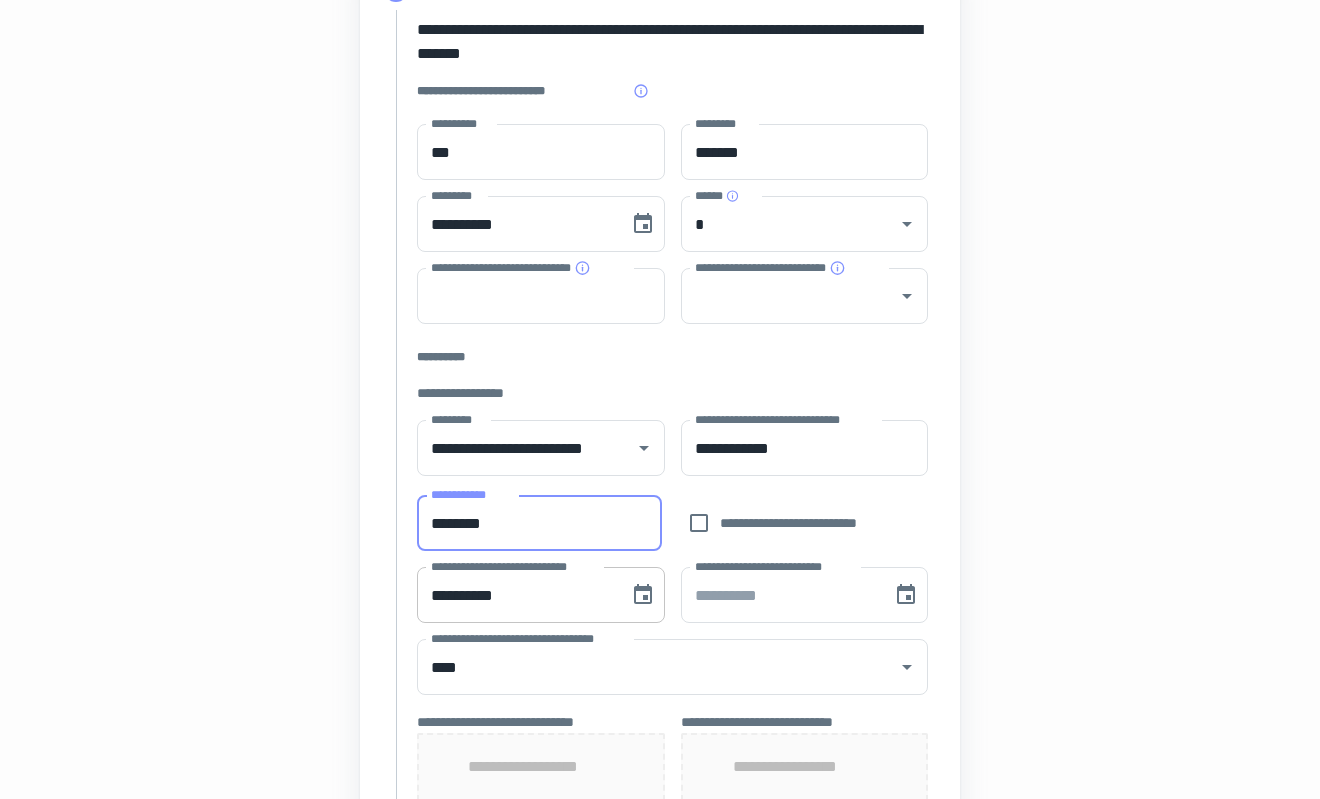 click on "**********" at bounding box center (516, 595) 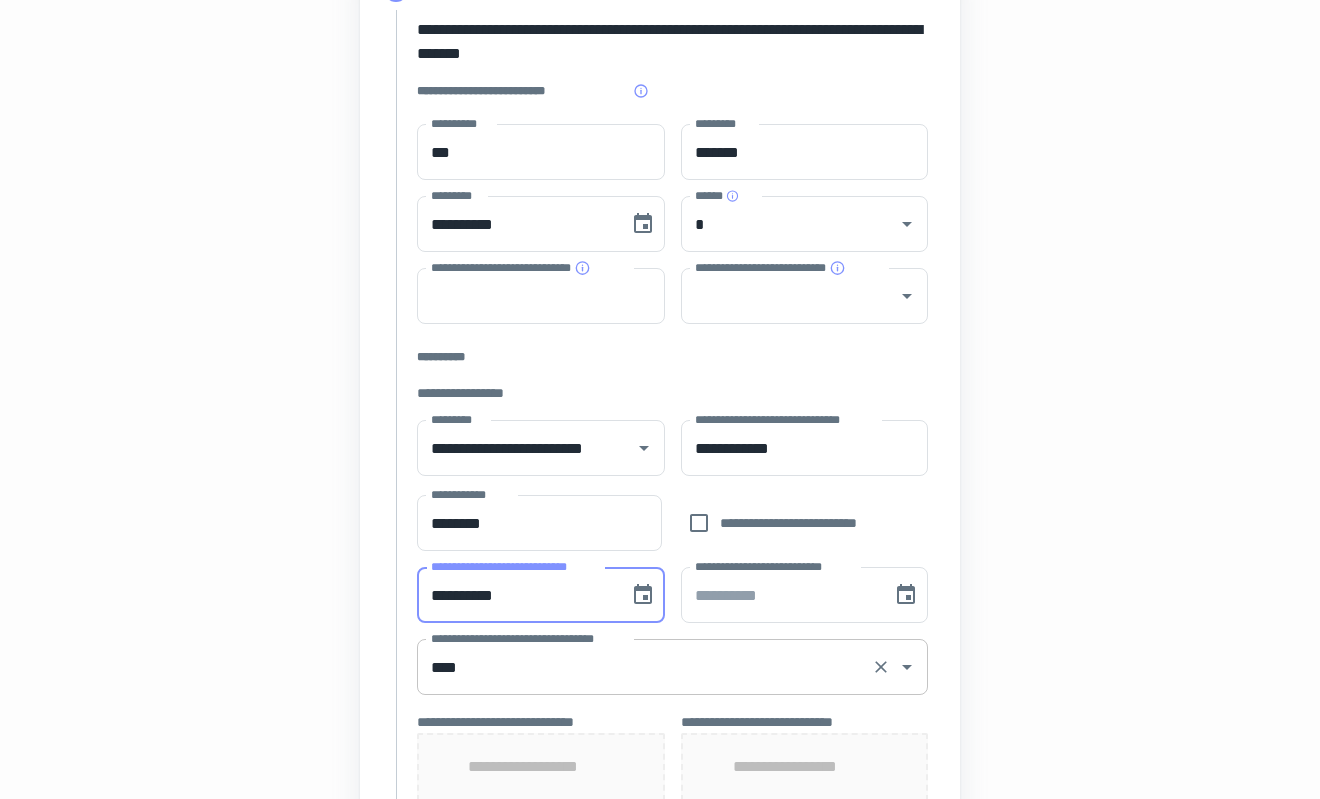 type 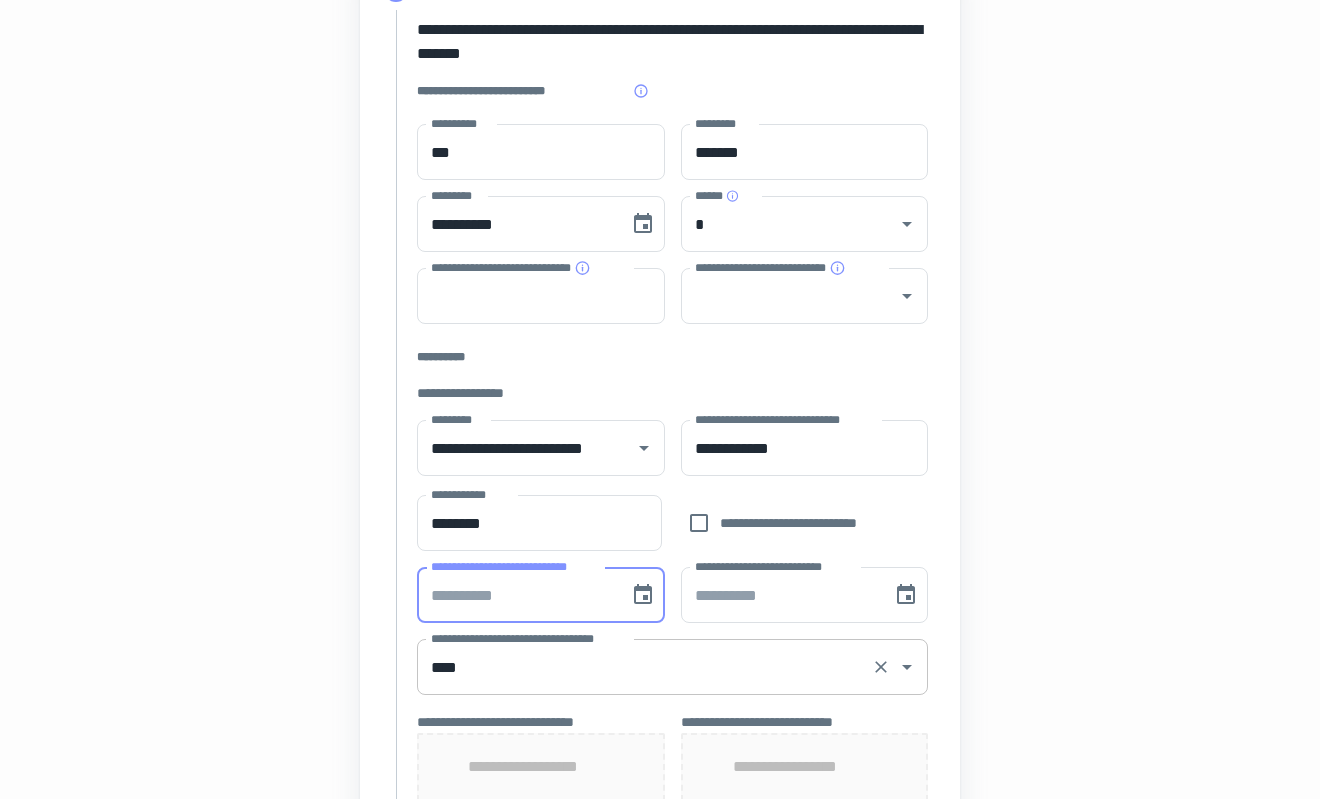 click on "****" at bounding box center (644, 667) 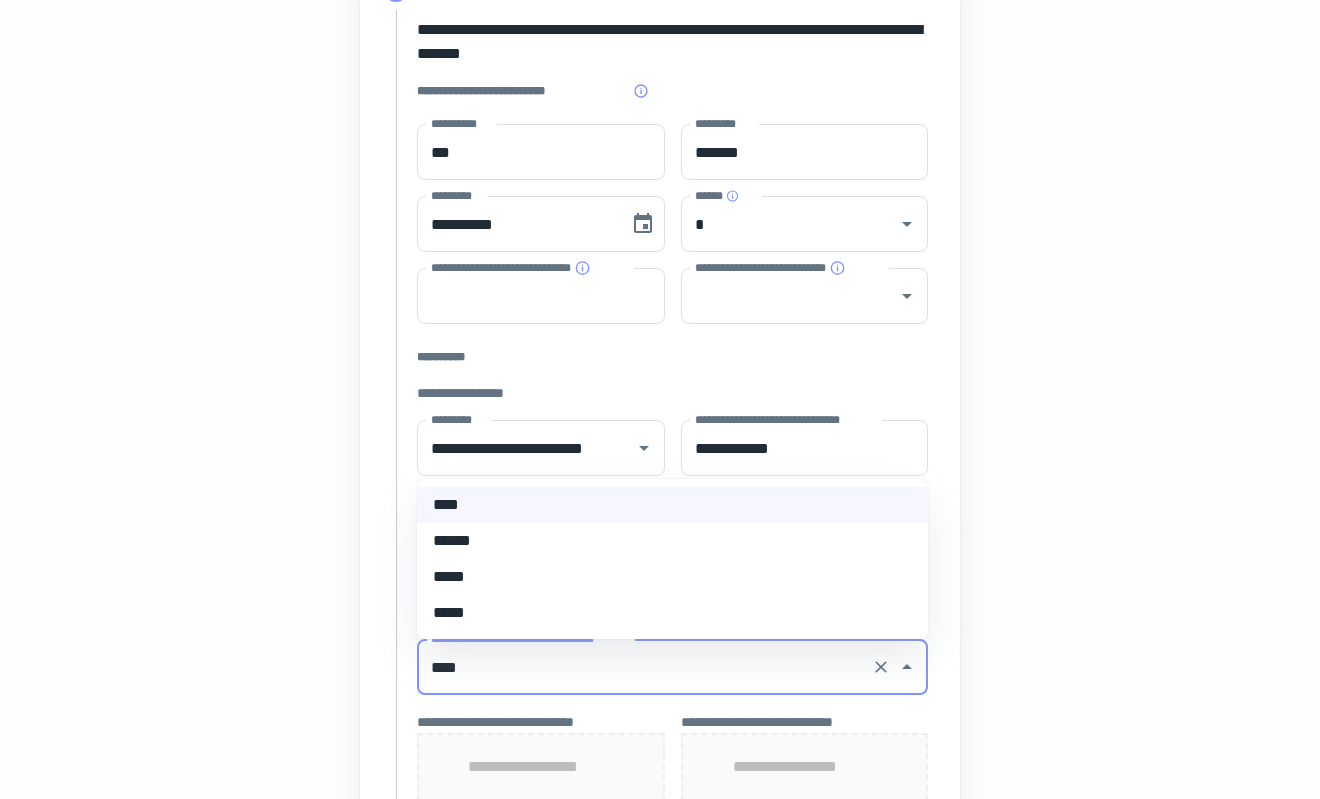 click on "**********" at bounding box center [660, 592] 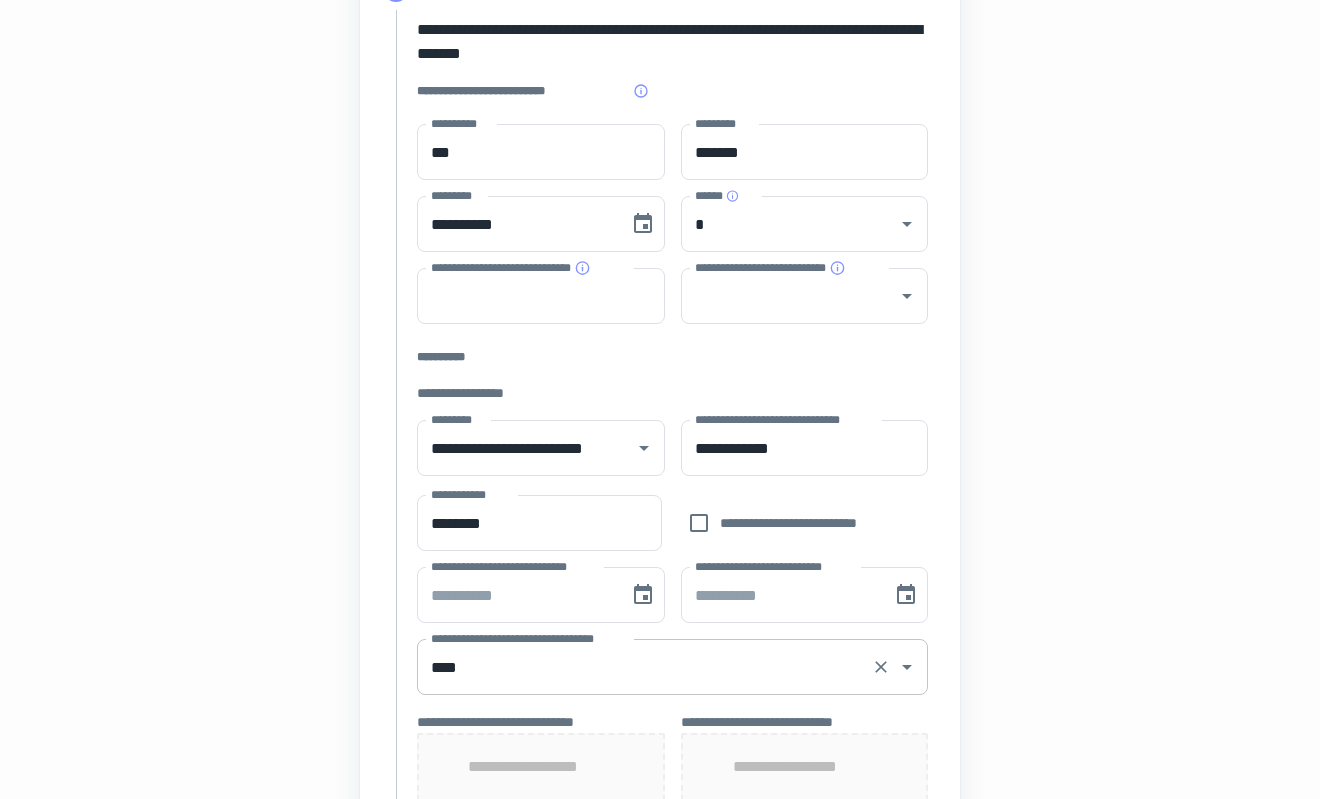 click on "****" at bounding box center [644, 667] 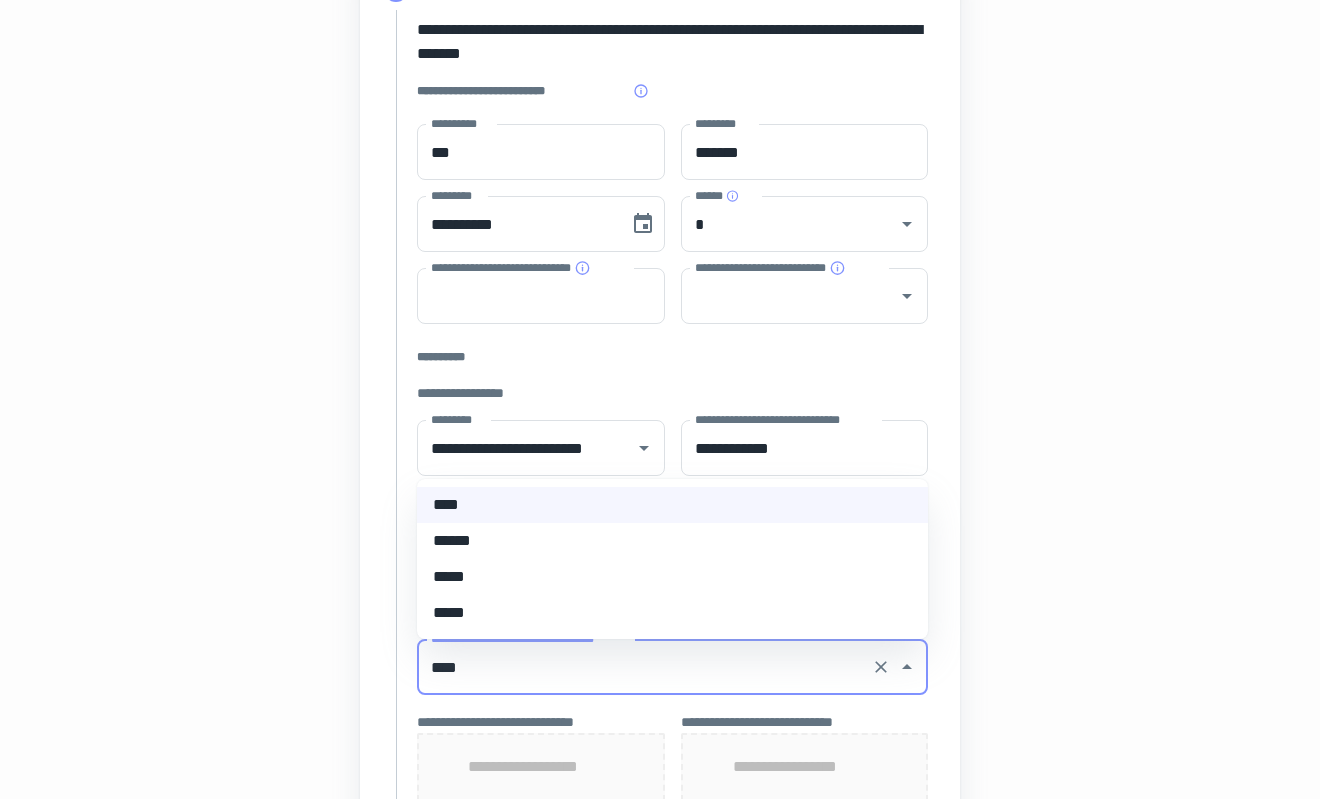 click on "*****" at bounding box center (672, 577) 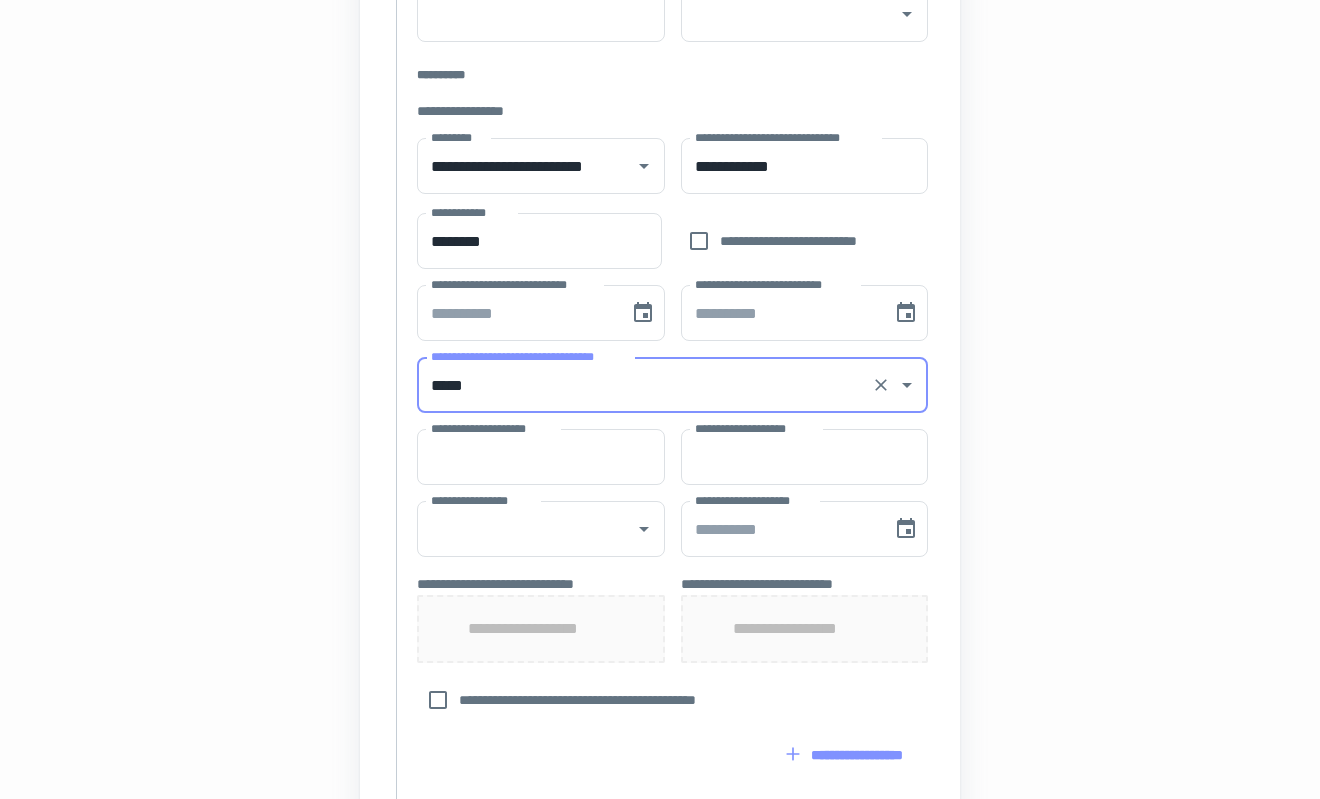 scroll, scrollTop: 582, scrollLeft: 0, axis: vertical 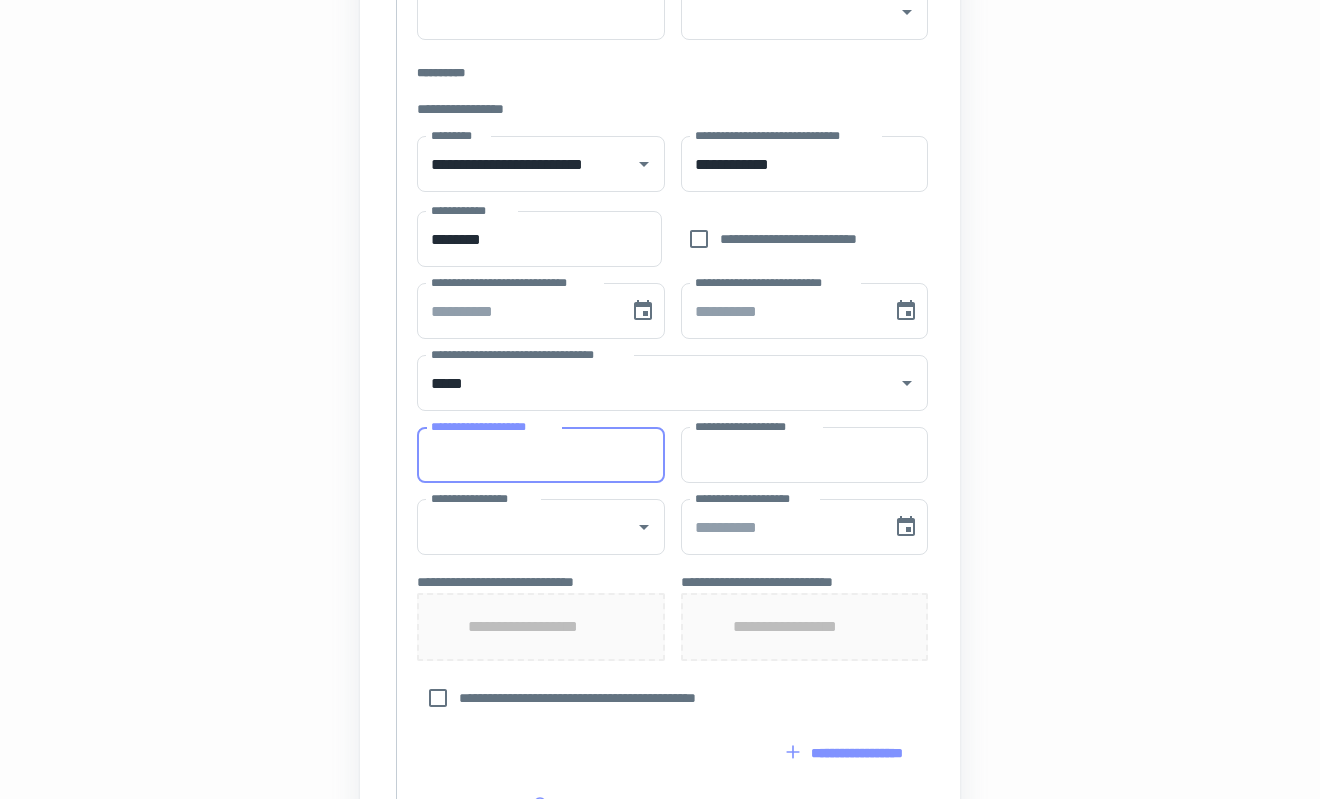 click on "**********" at bounding box center [541, 455] 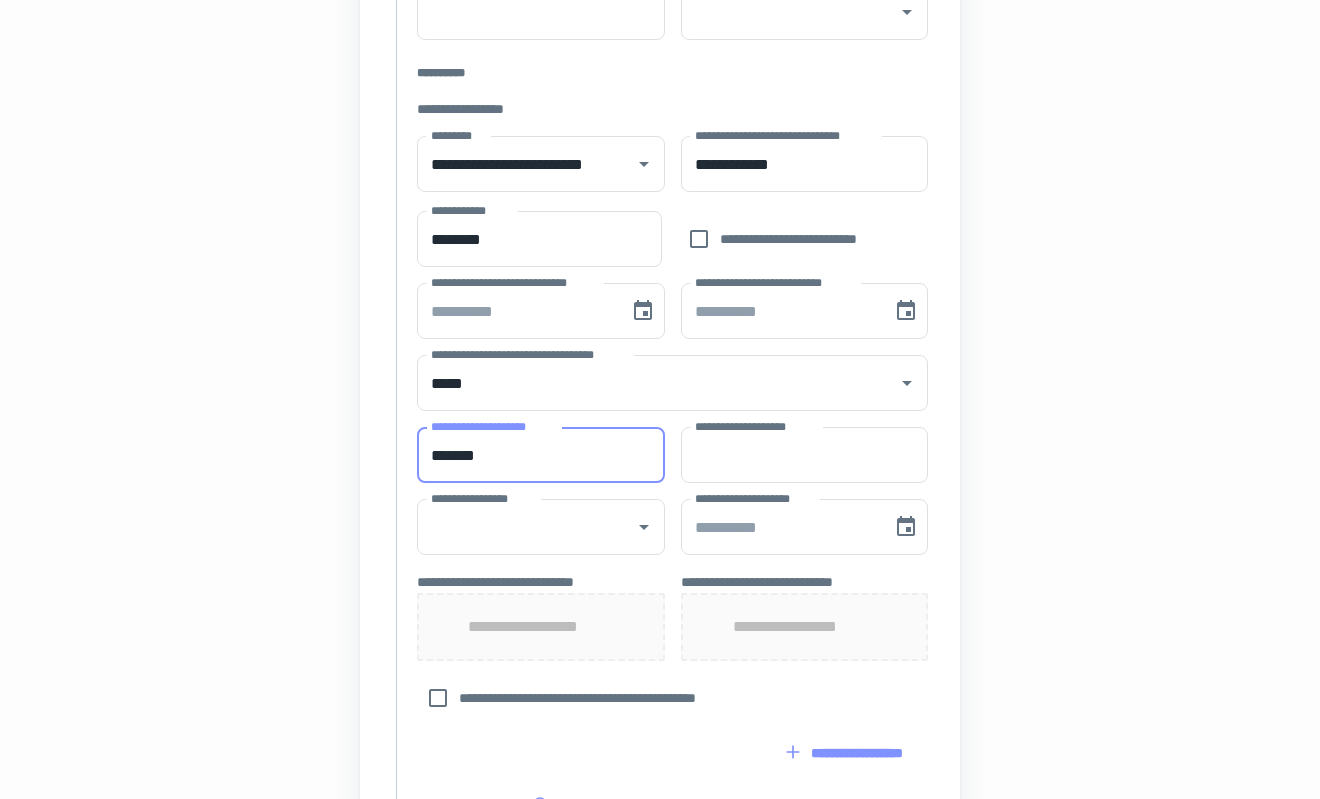 type on "*******" 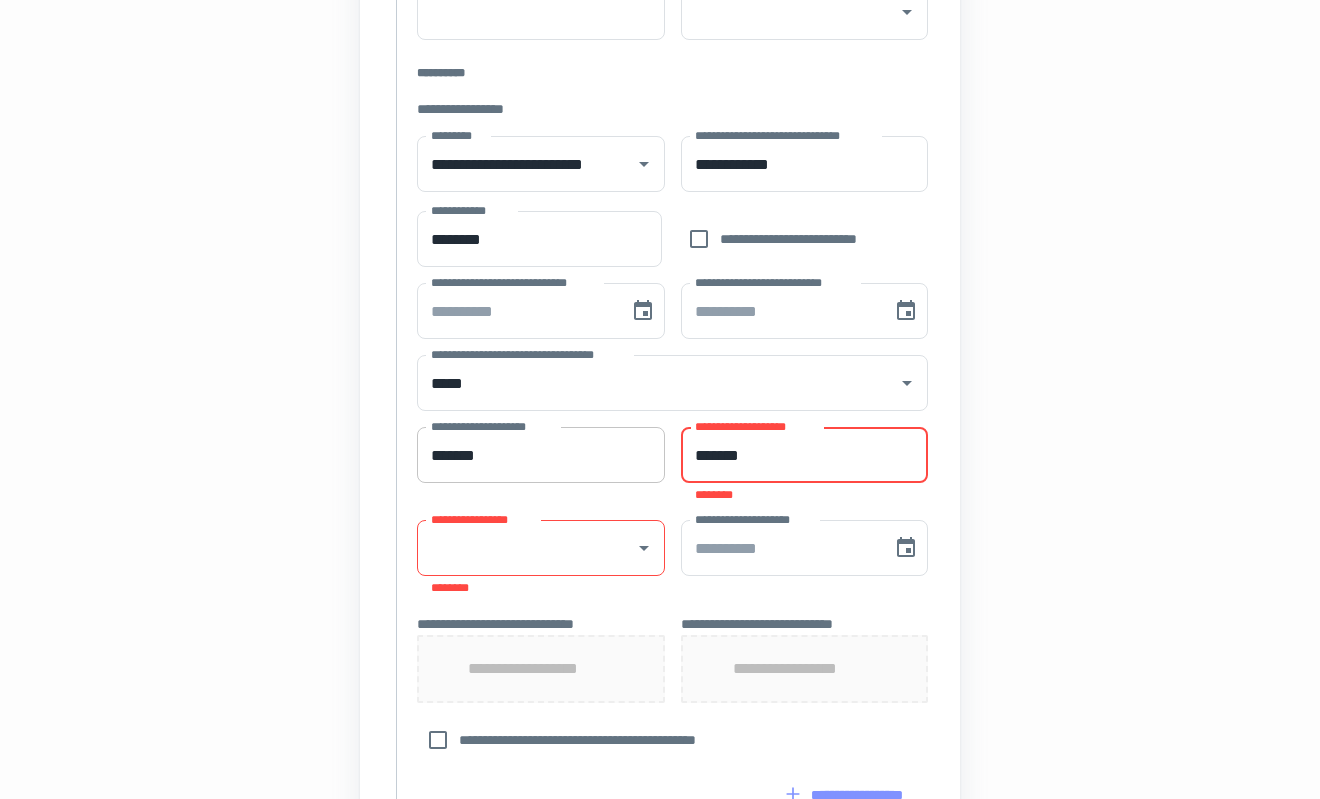 type on "*******" 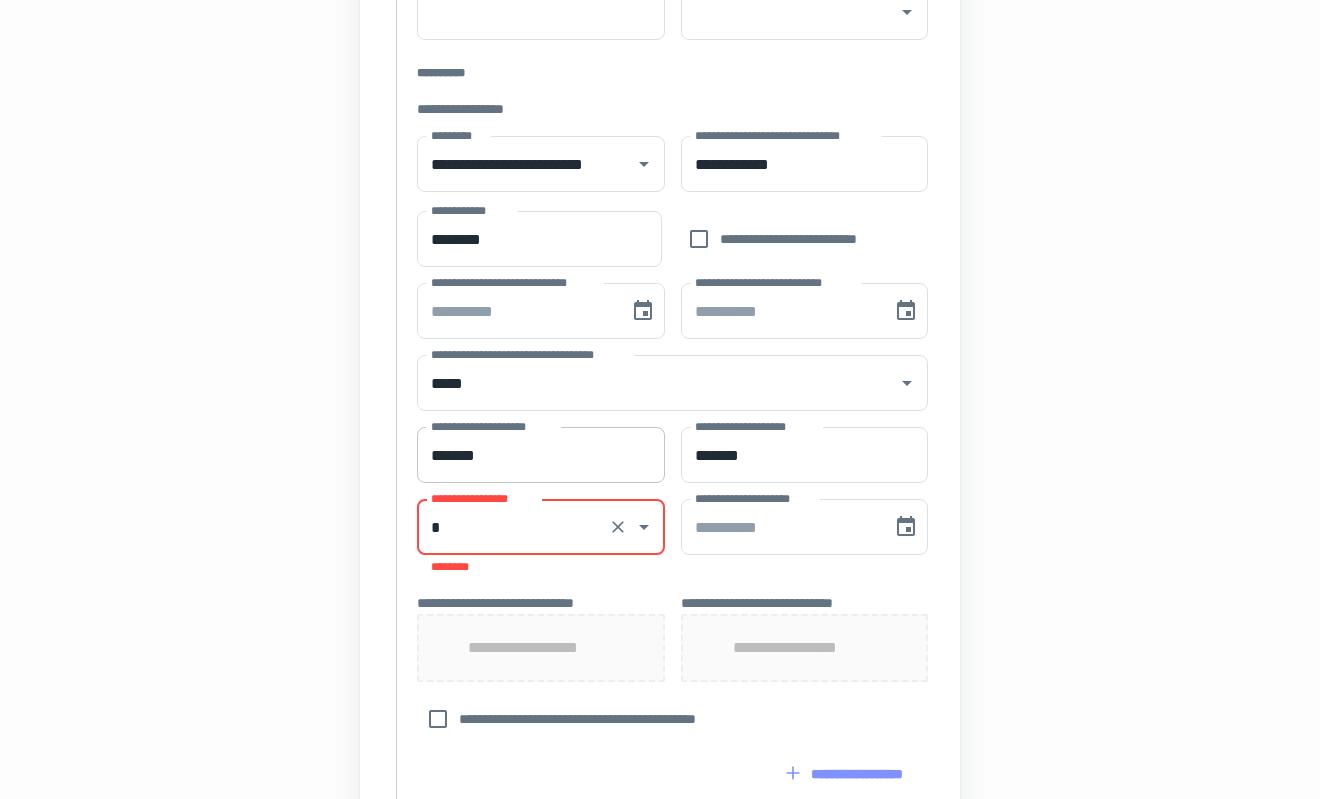 type on "*" 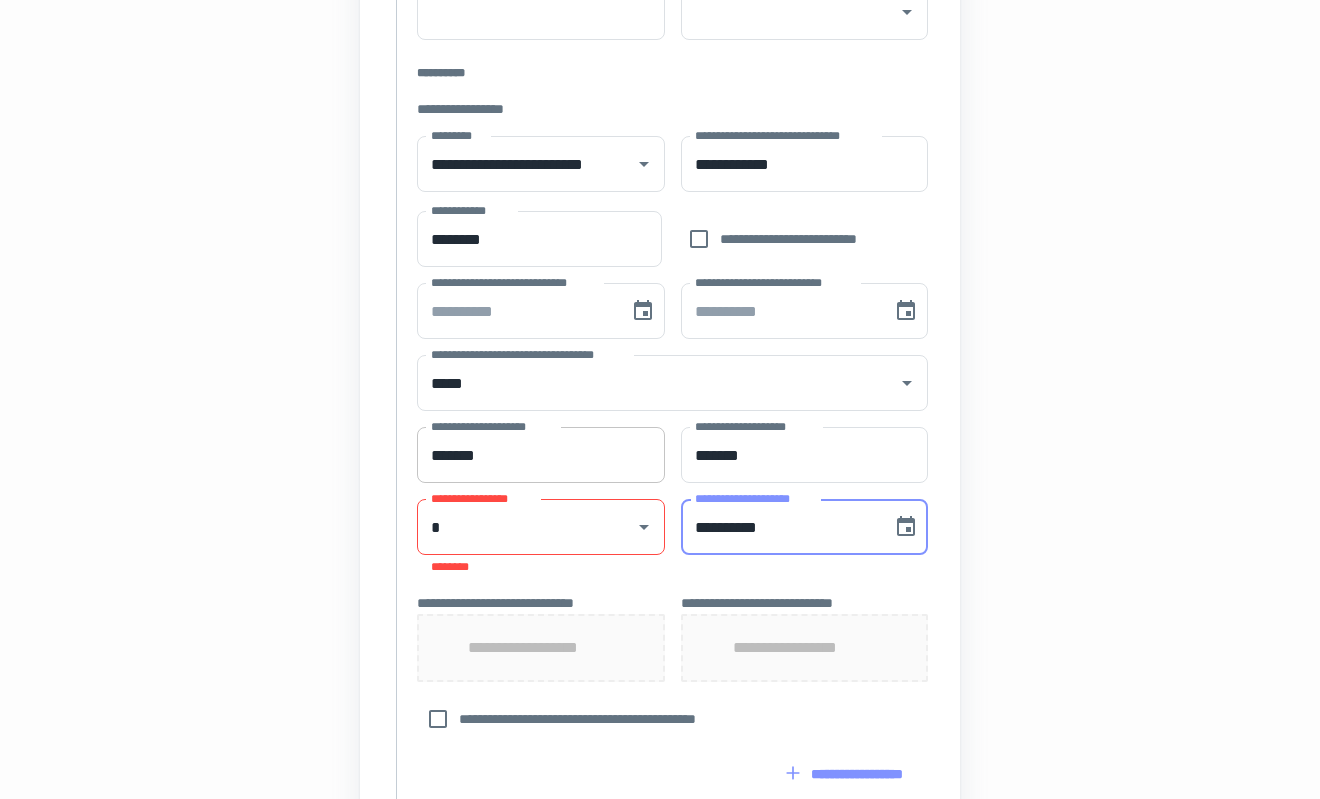 type on "**********" 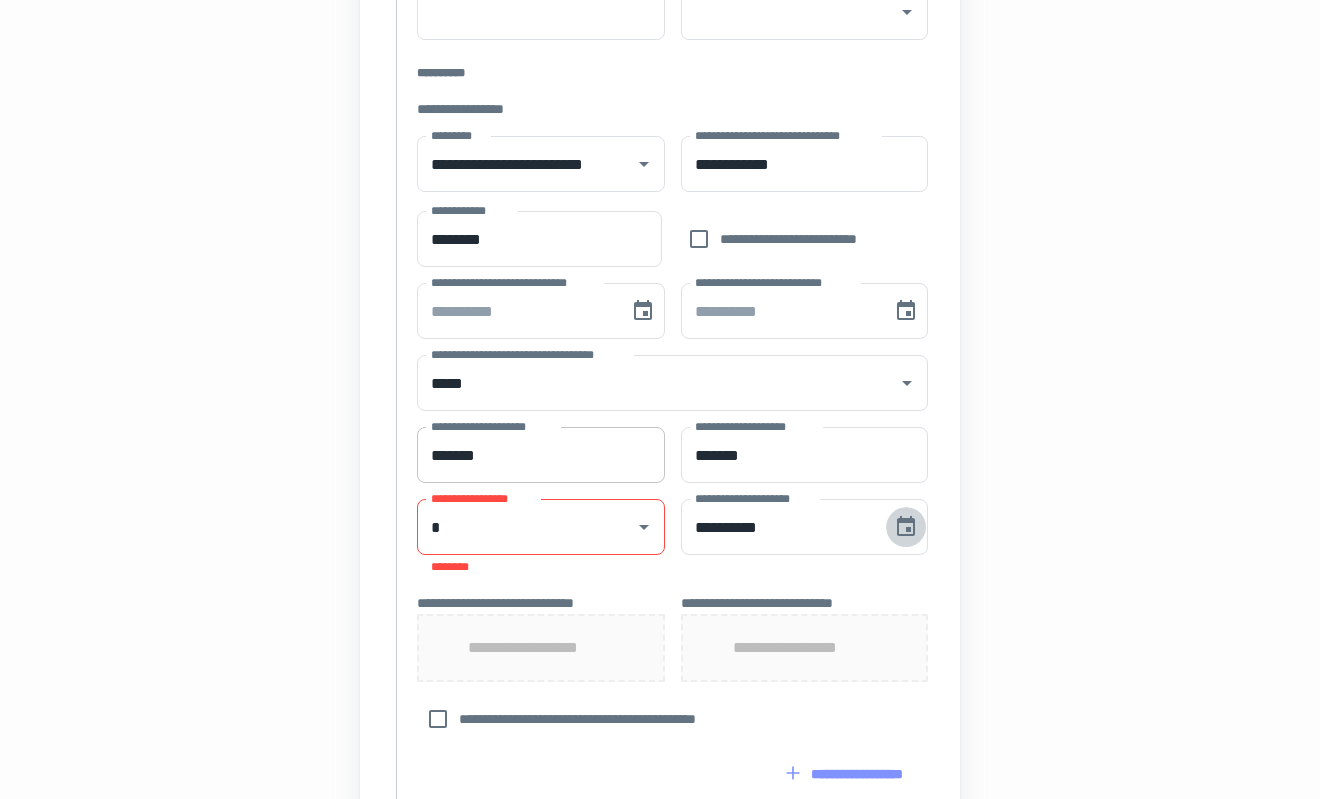 type 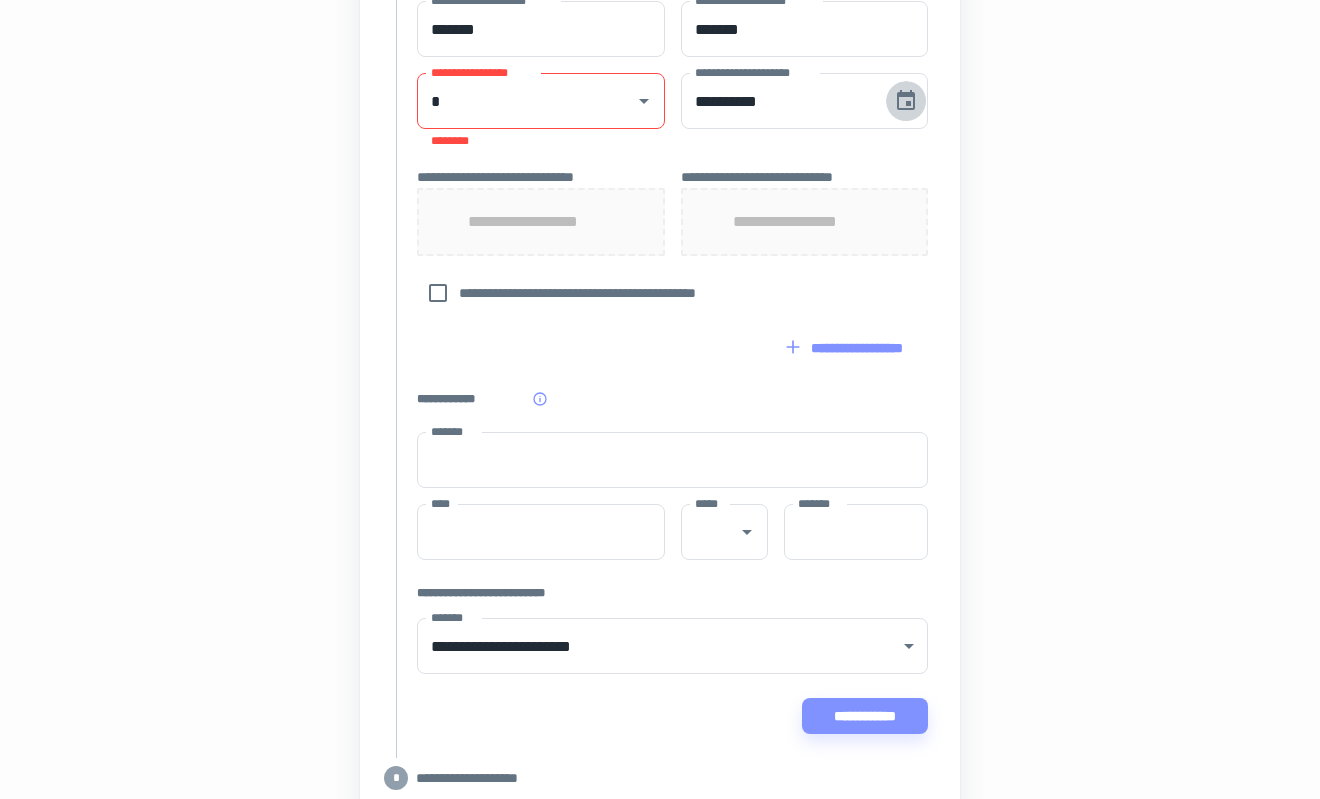 scroll, scrollTop: 1009, scrollLeft: 0, axis: vertical 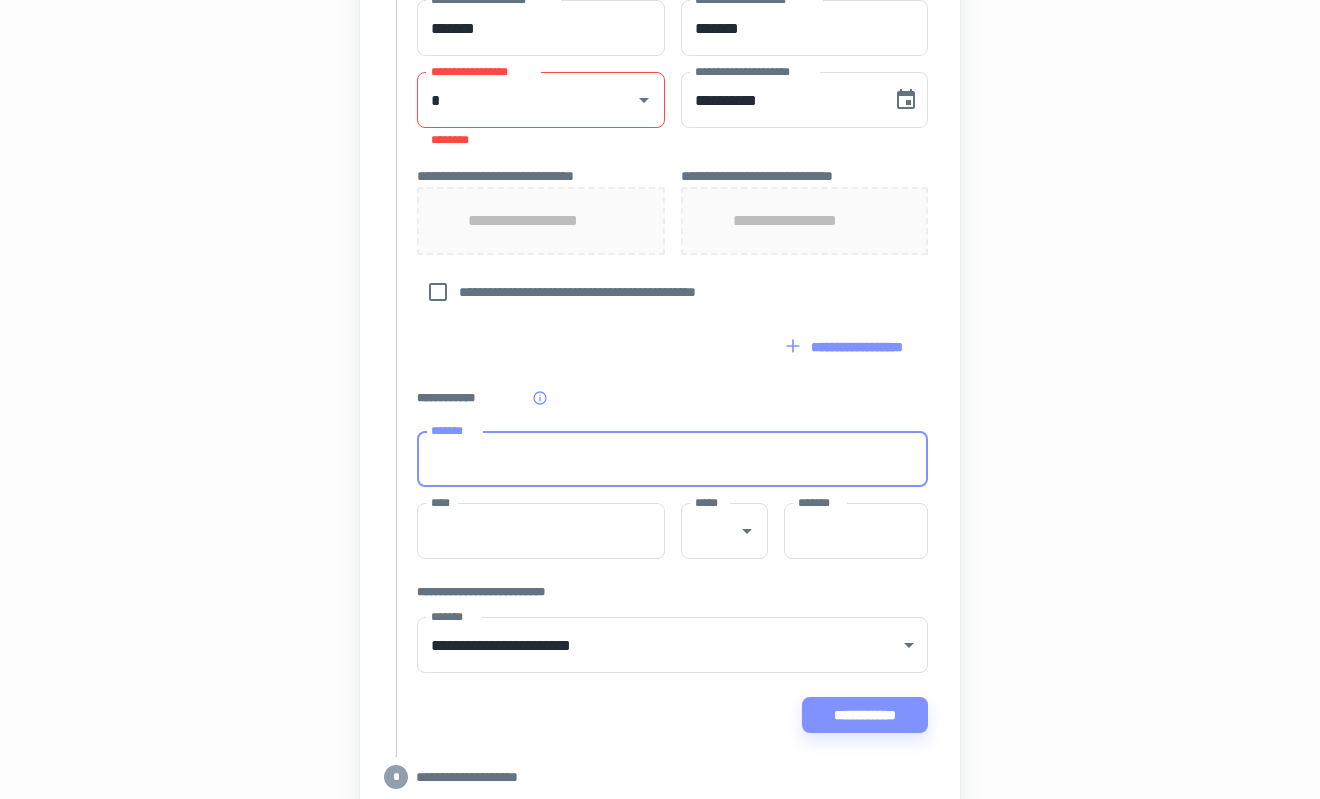 click on "*******" at bounding box center (672, 459) 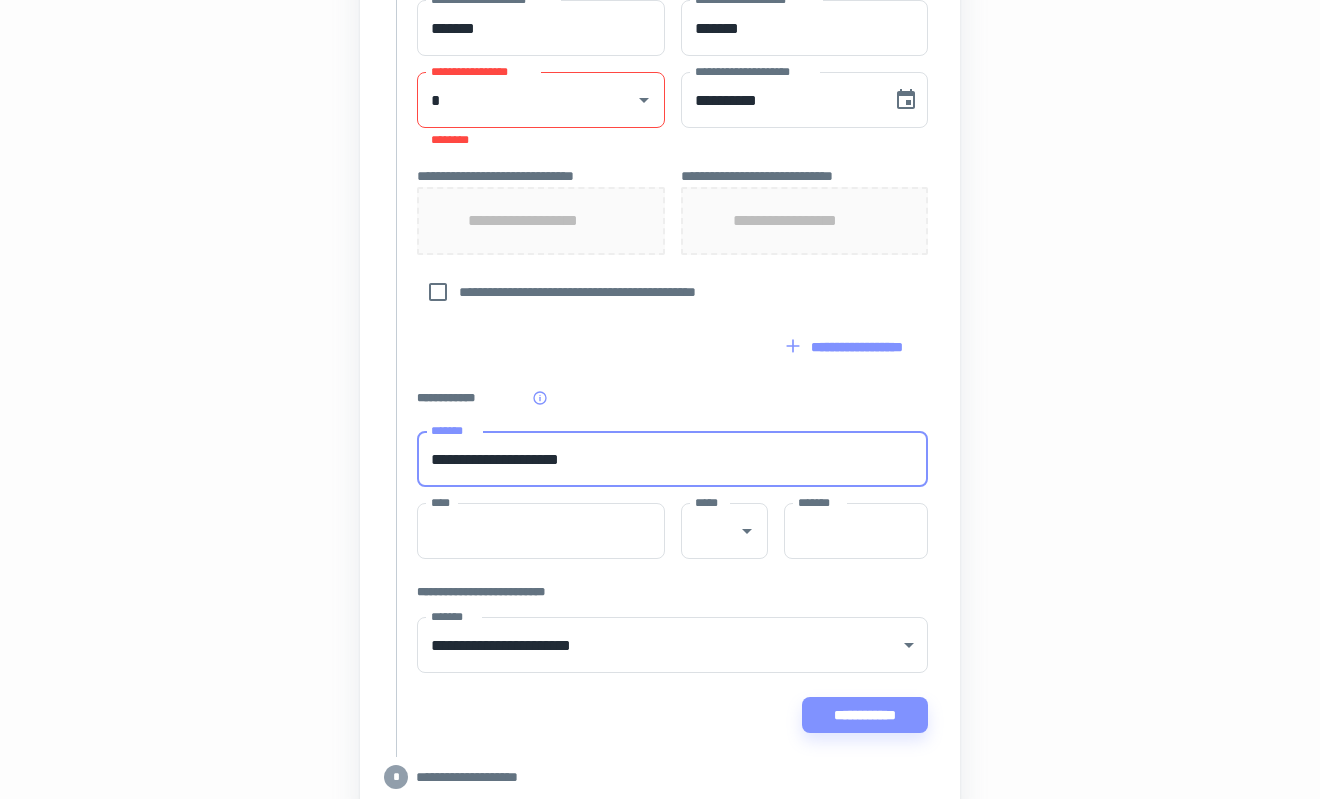 type on "**********" 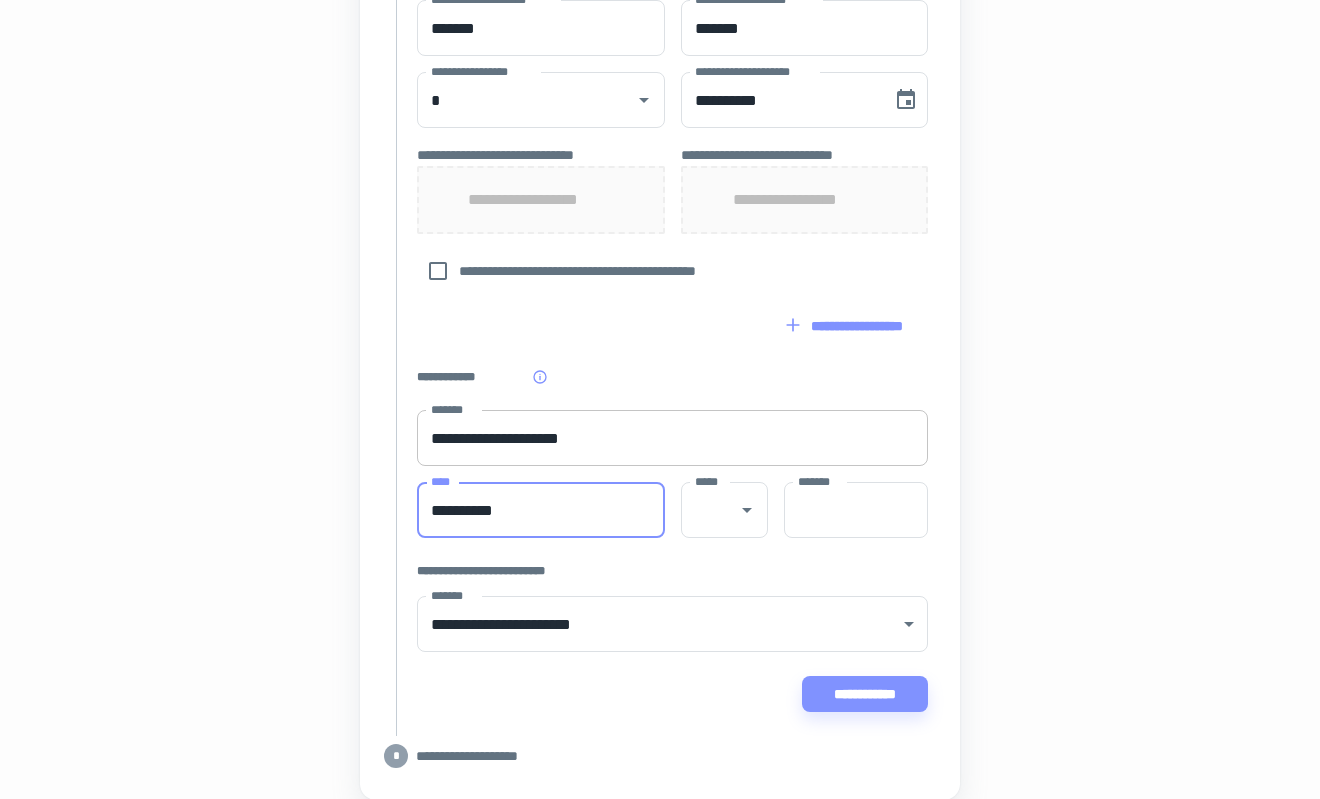 type on "**********" 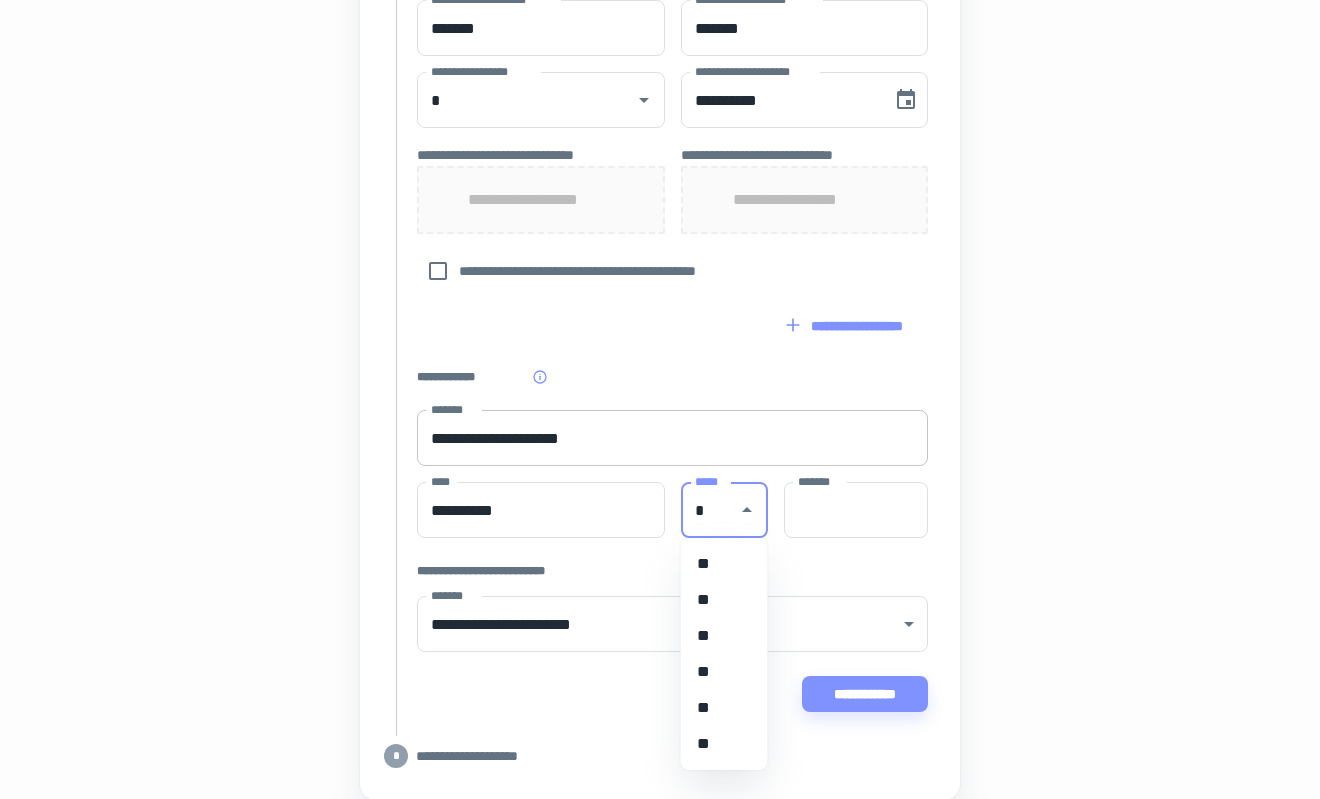 type on "*" 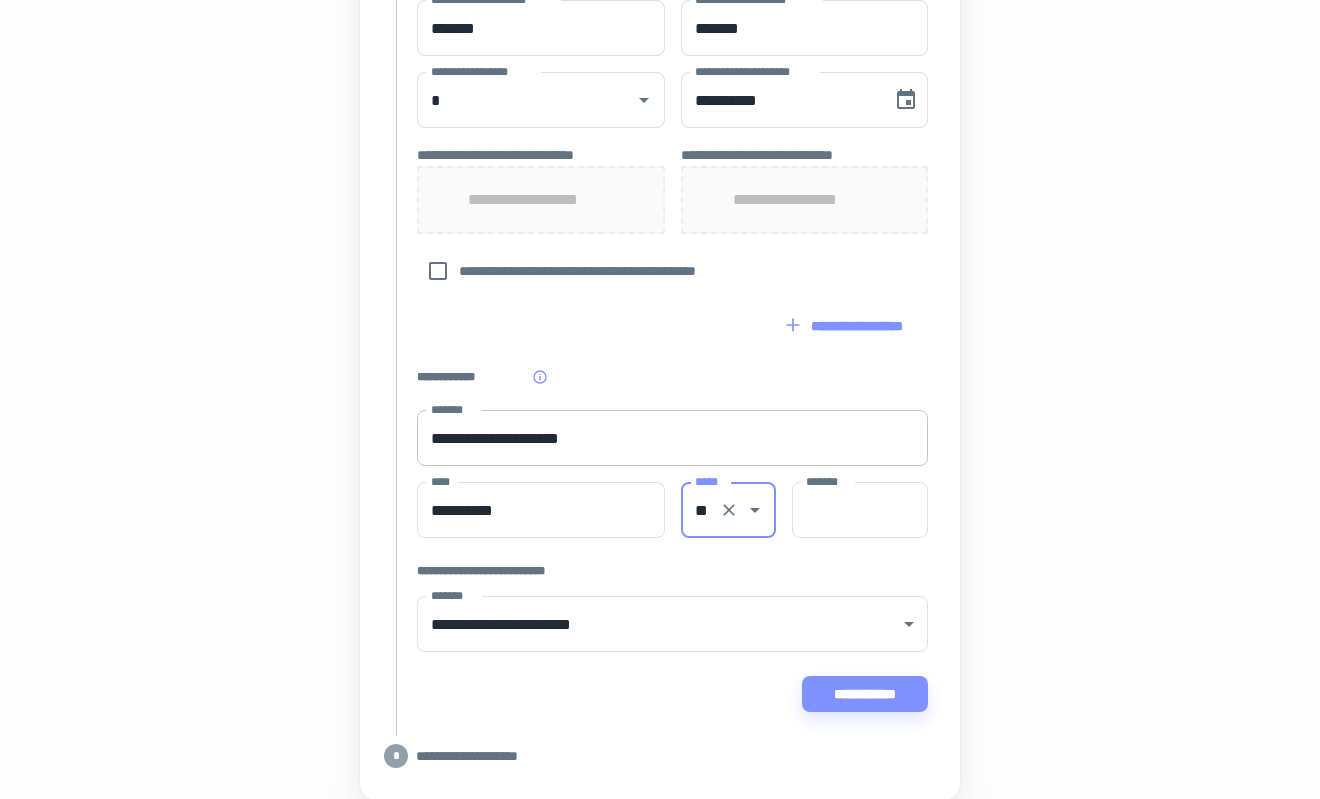 type on "**" 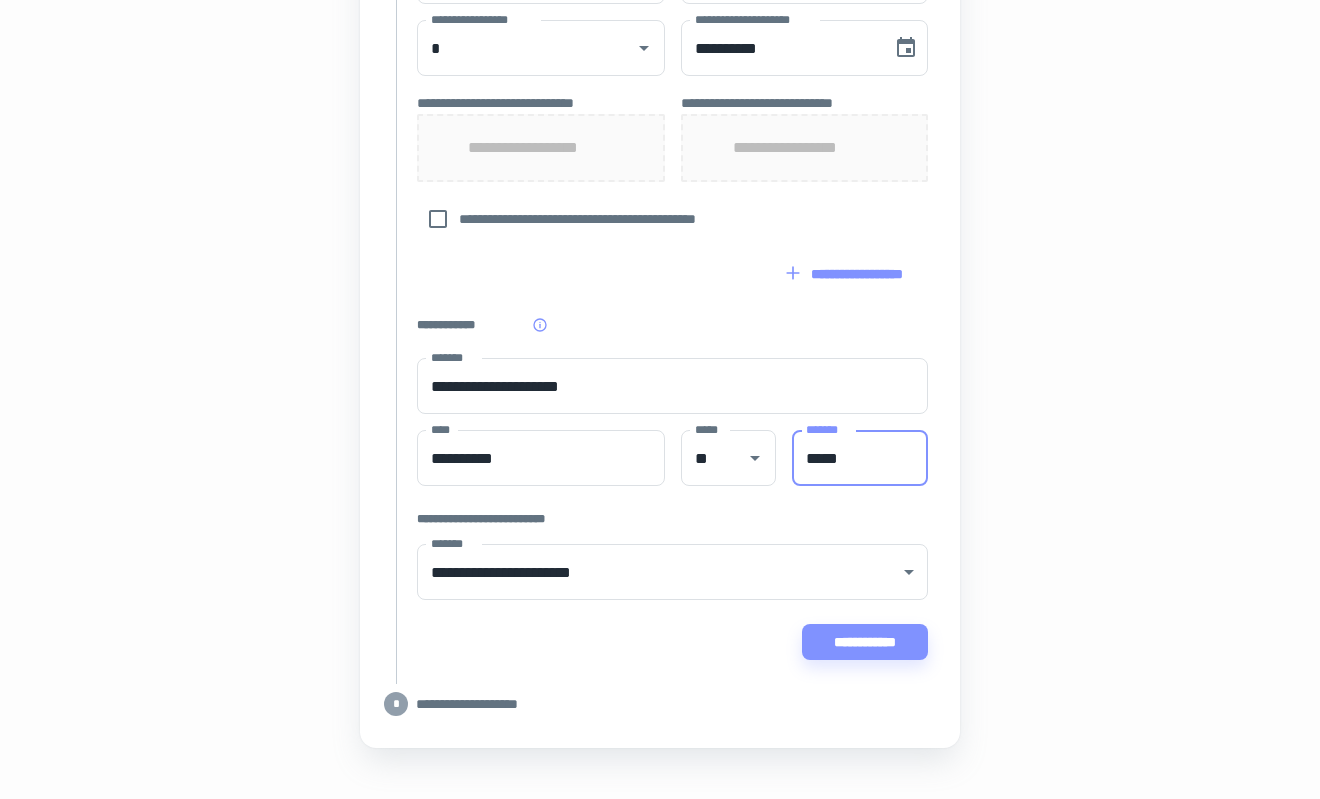 scroll, scrollTop: 1090, scrollLeft: 0, axis: vertical 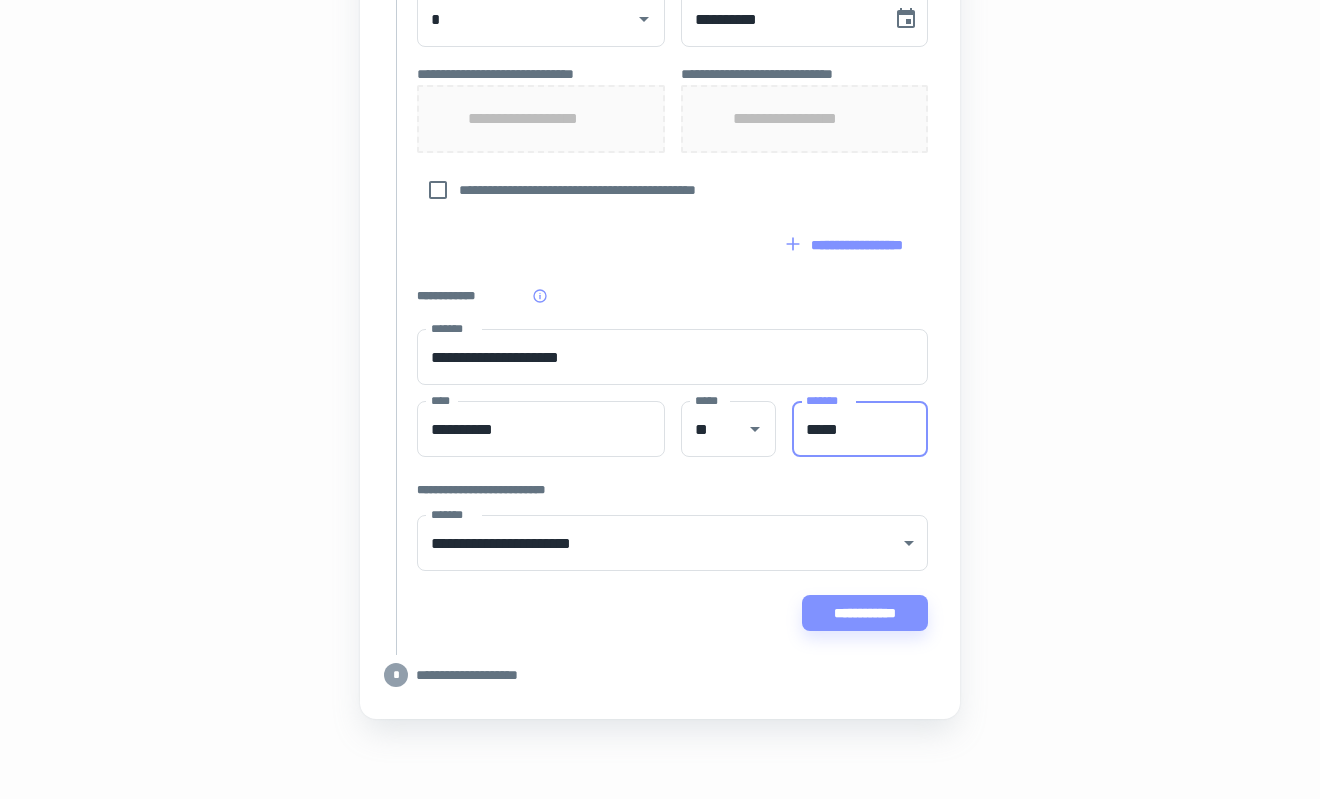 click at bounding box center [666, 643] 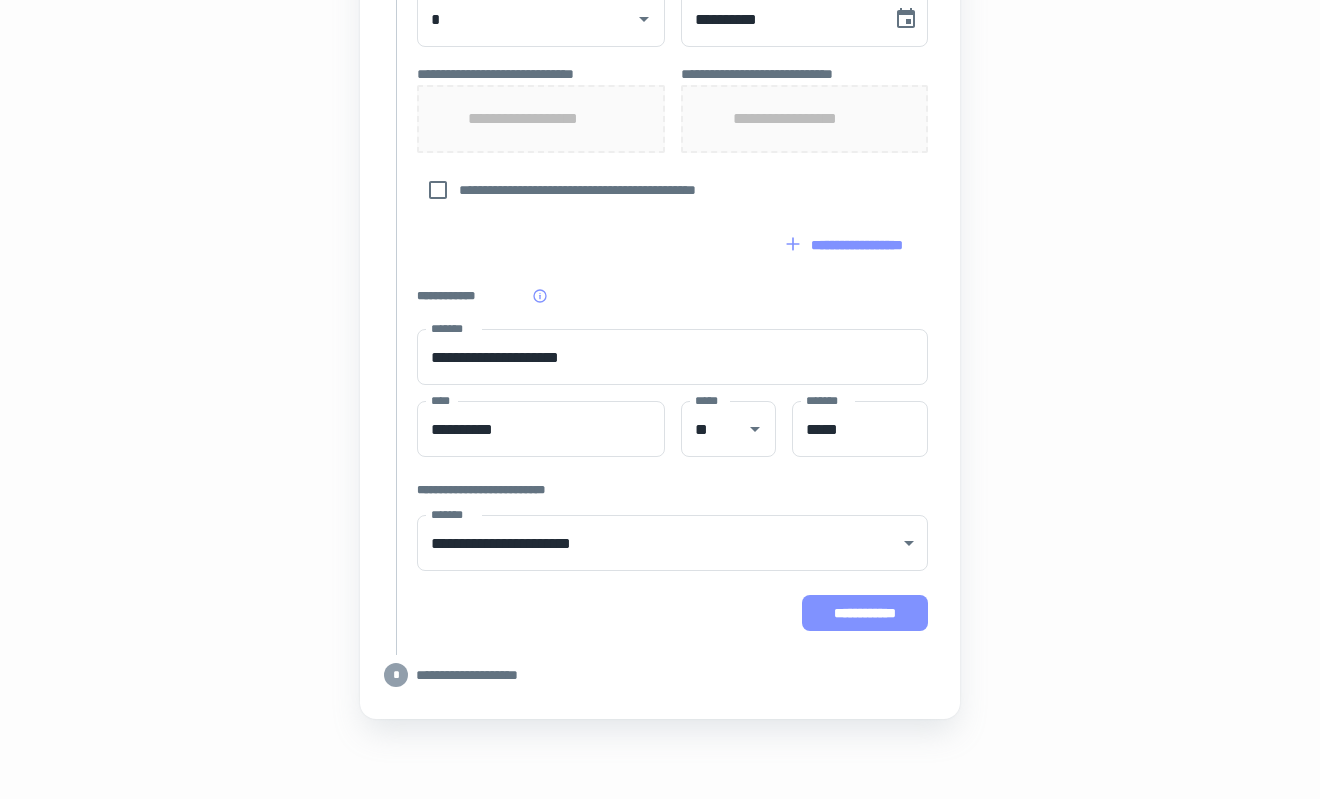 click on "**********" at bounding box center (865, 613) 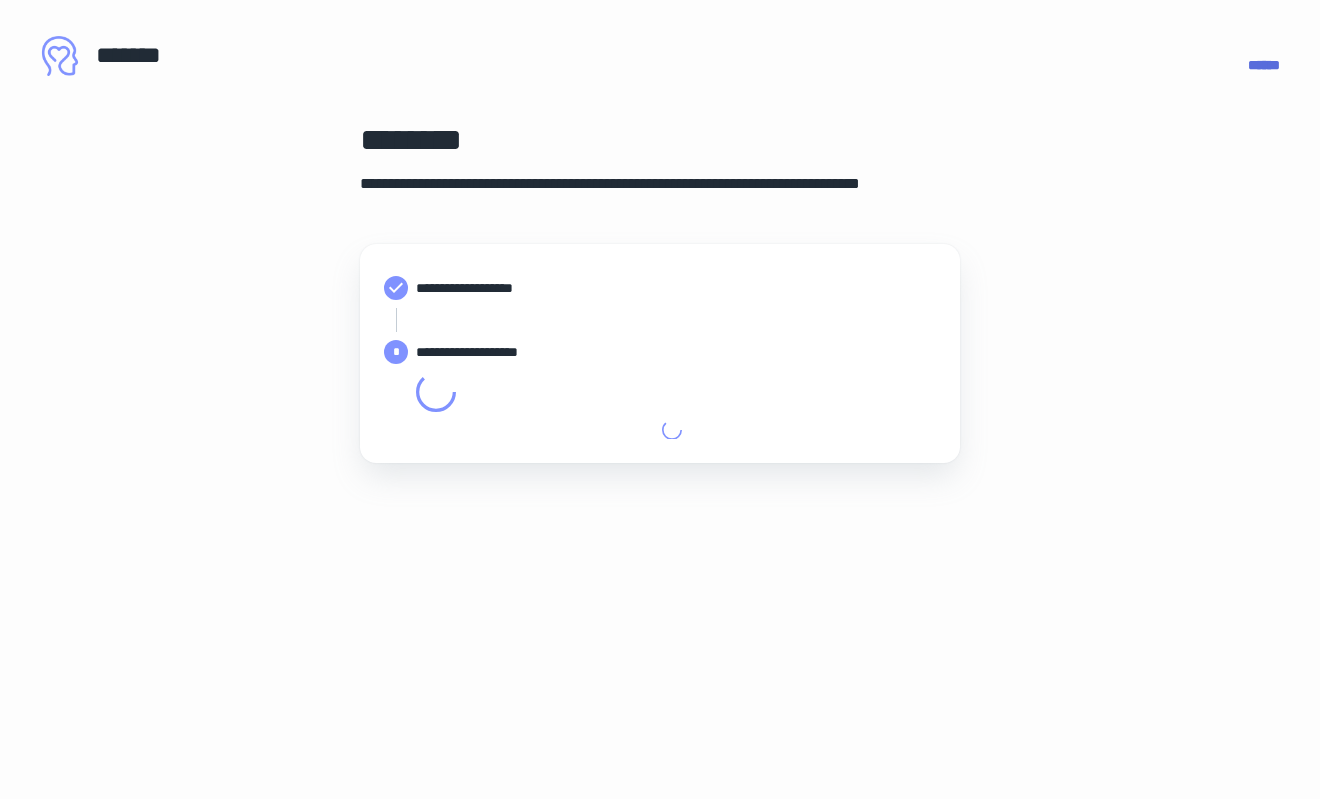 type on "**********" 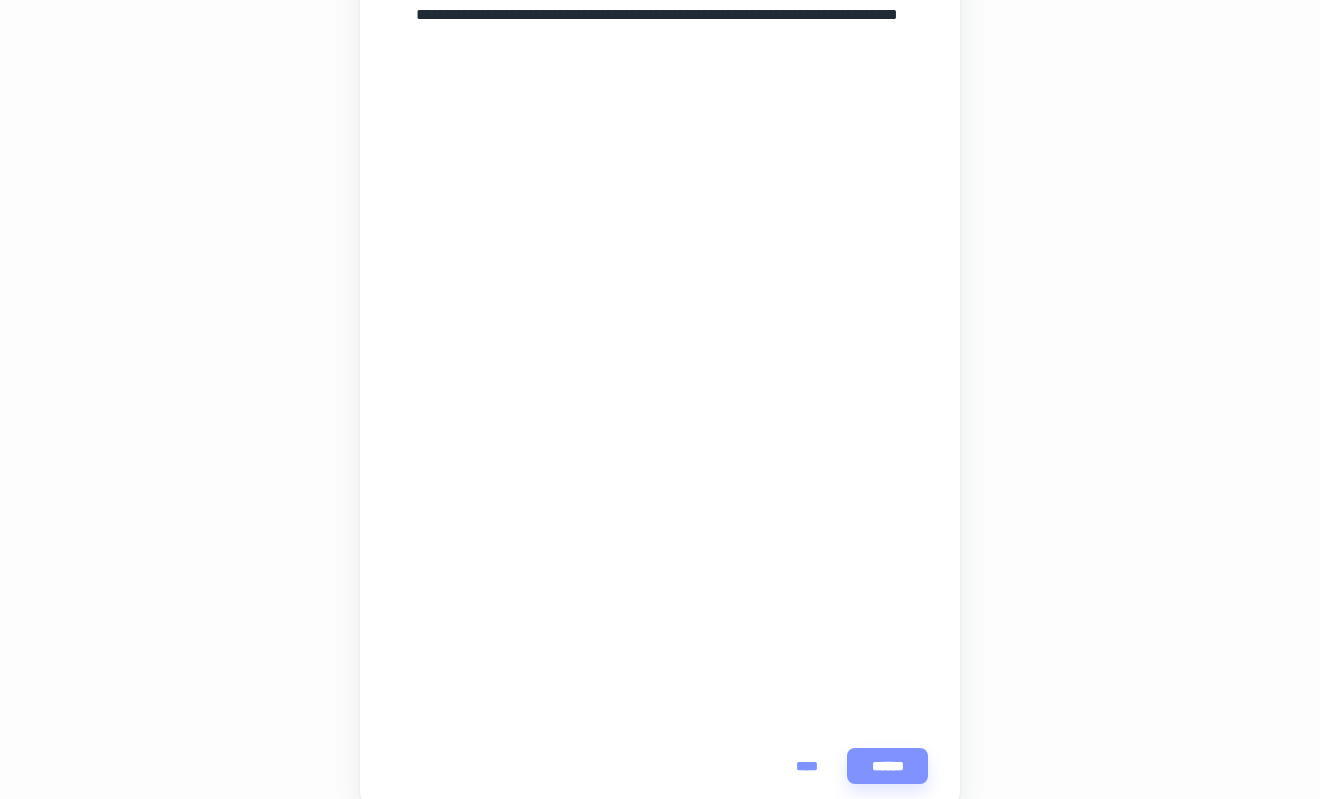 scroll, scrollTop: 466, scrollLeft: 0, axis: vertical 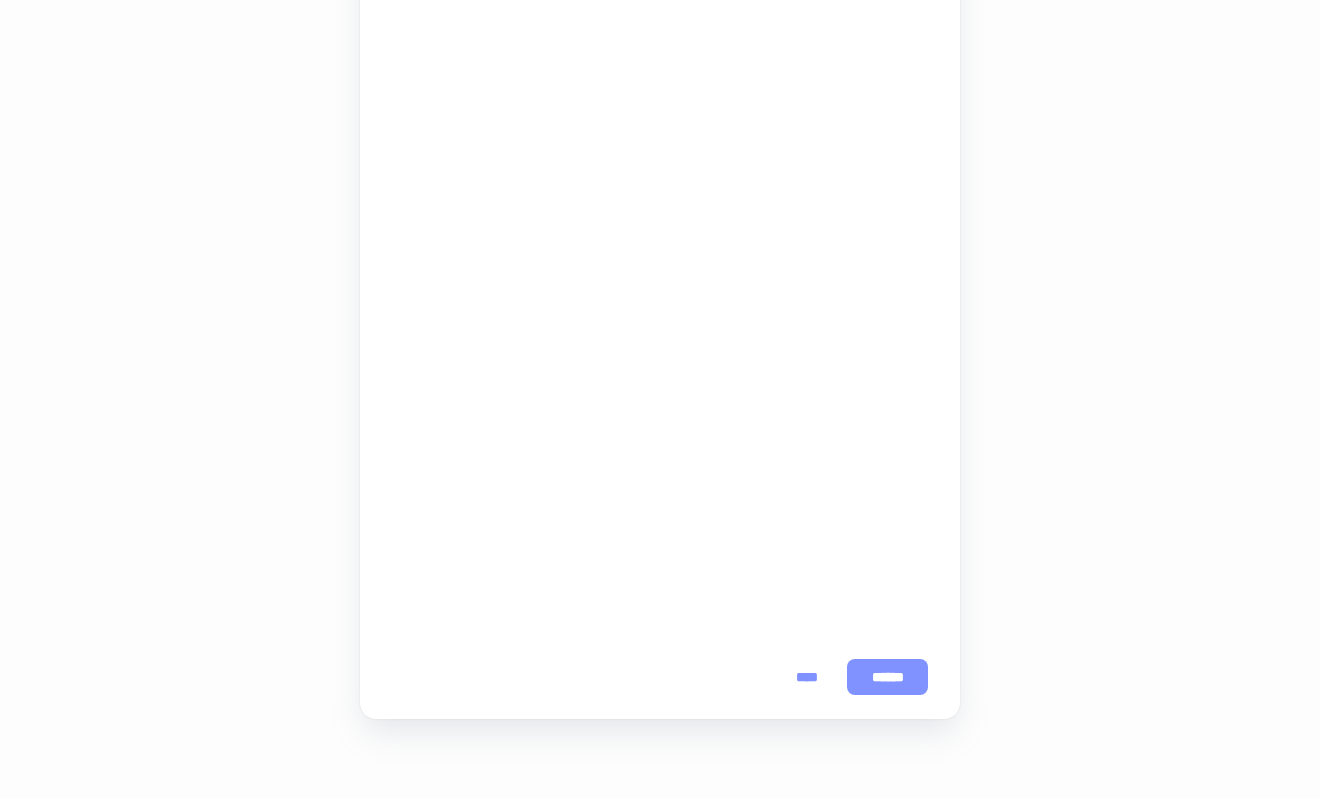 click on "******" at bounding box center [887, 677] 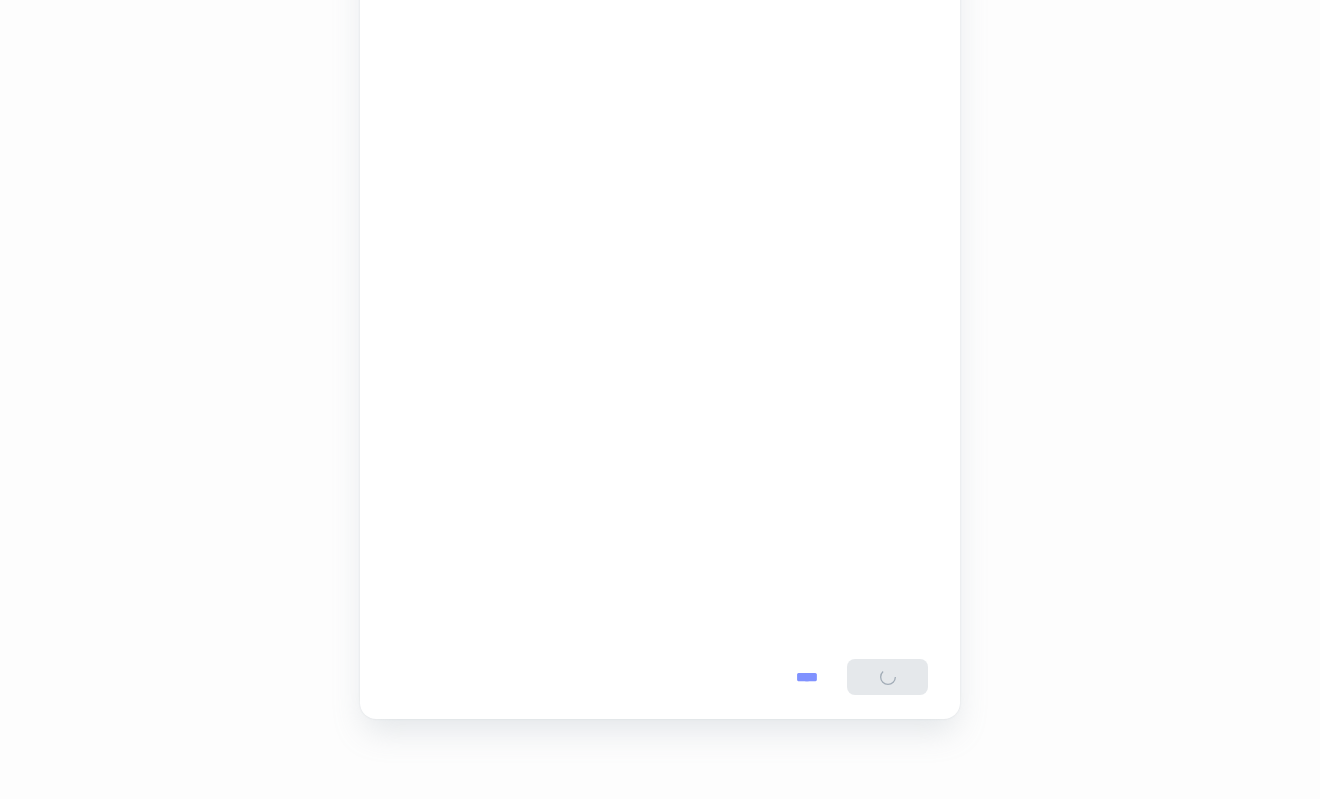 scroll, scrollTop: 0, scrollLeft: 0, axis: both 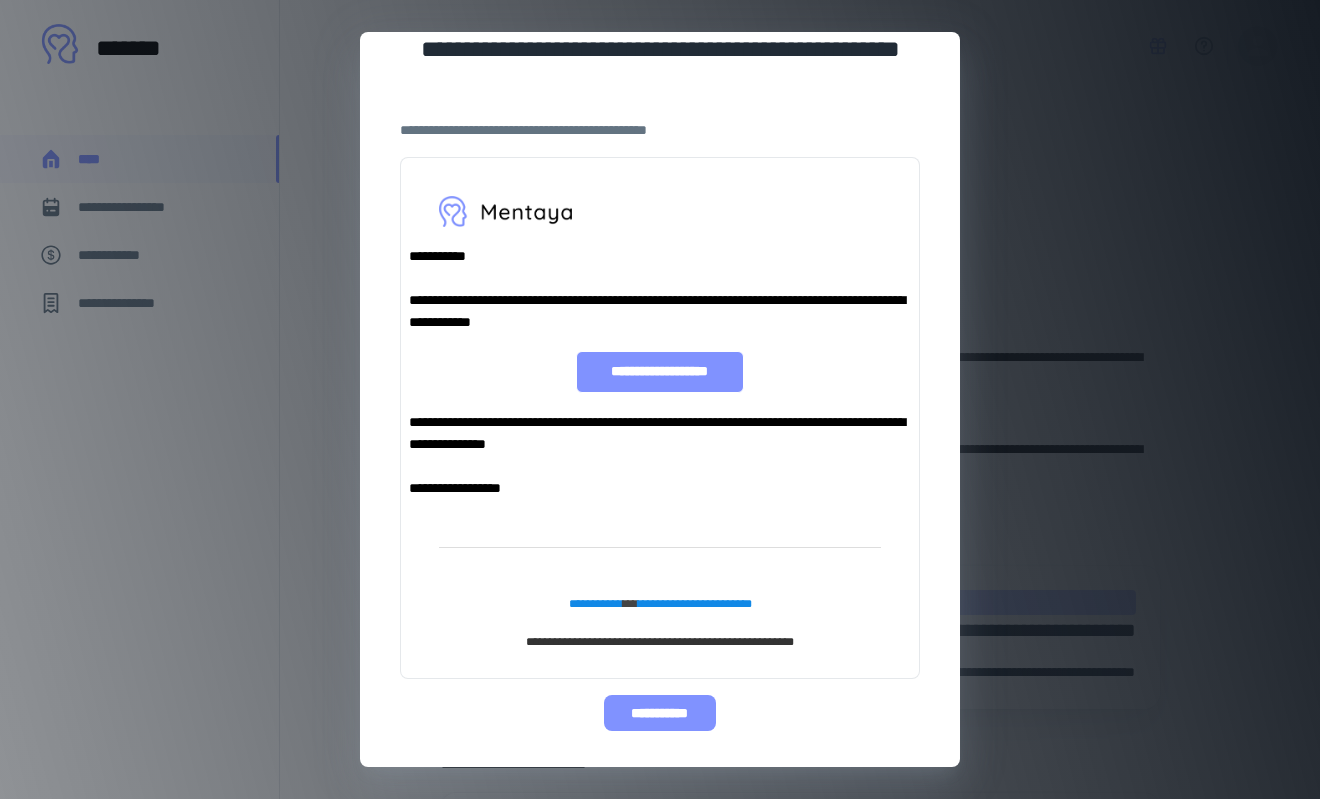 click on "**********" at bounding box center (659, 713) 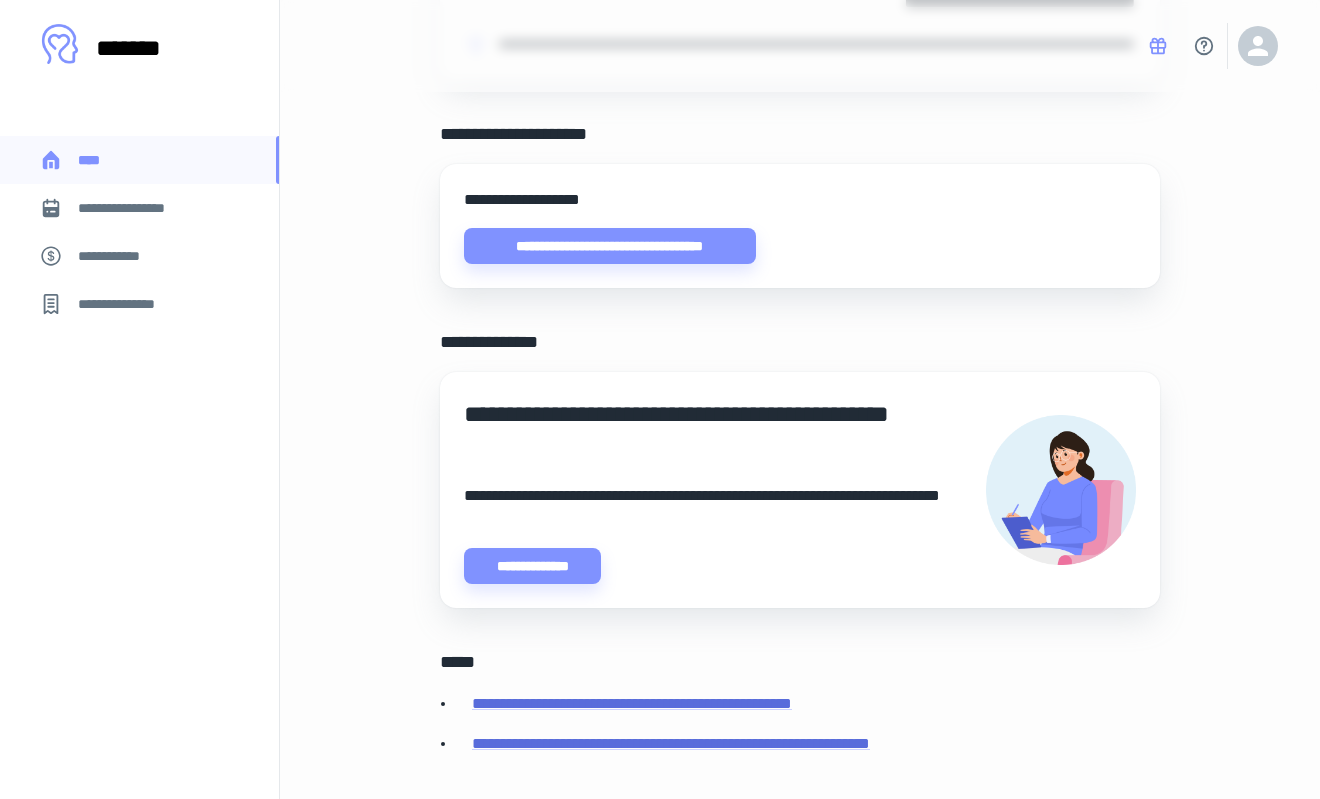 scroll, scrollTop: 706, scrollLeft: 0, axis: vertical 